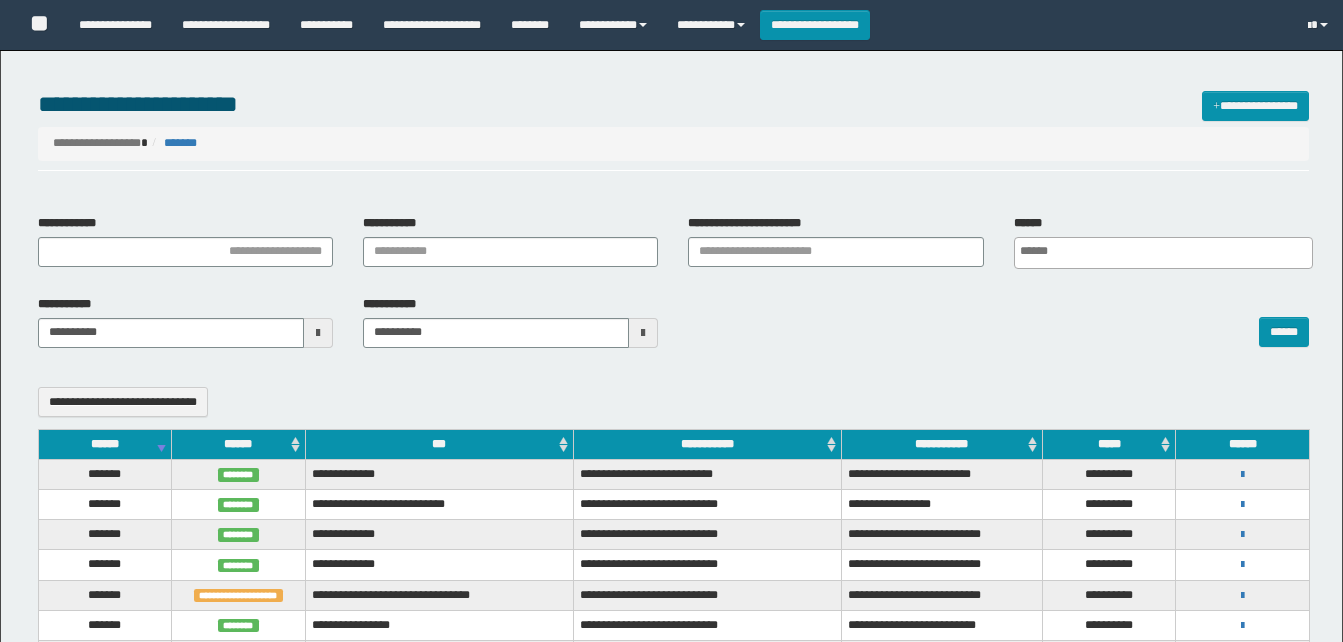 select 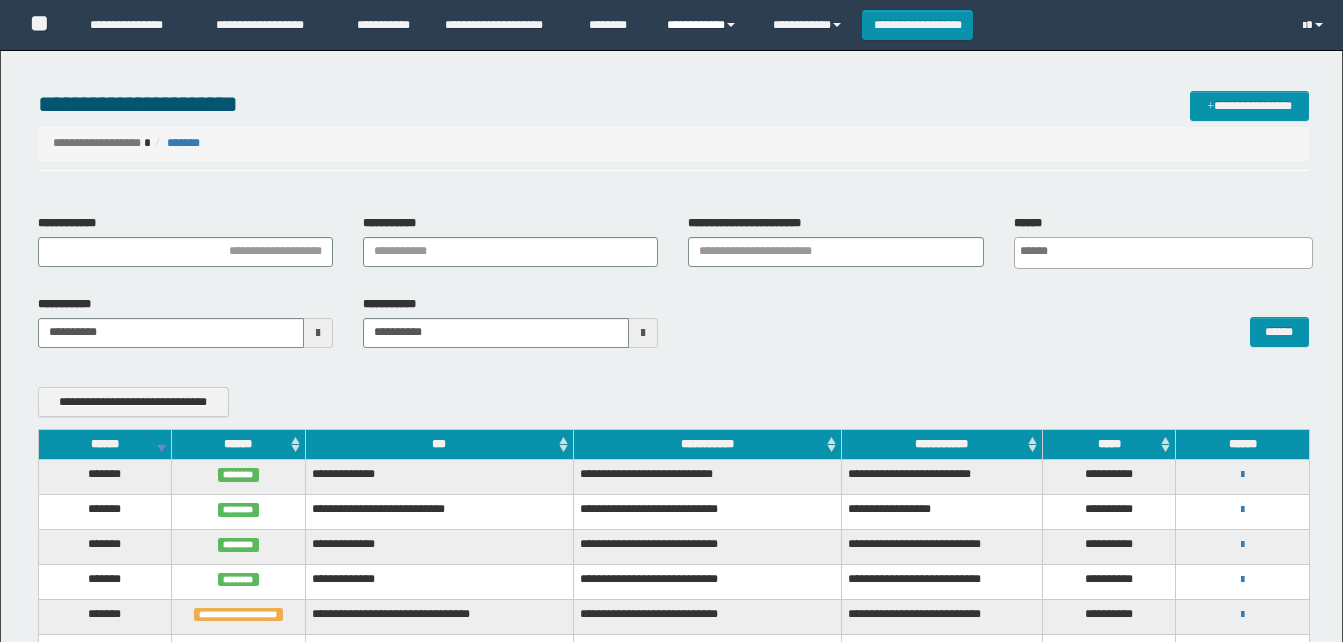 scroll, scrollTop: 0, scrollLeft: 0, axis: both 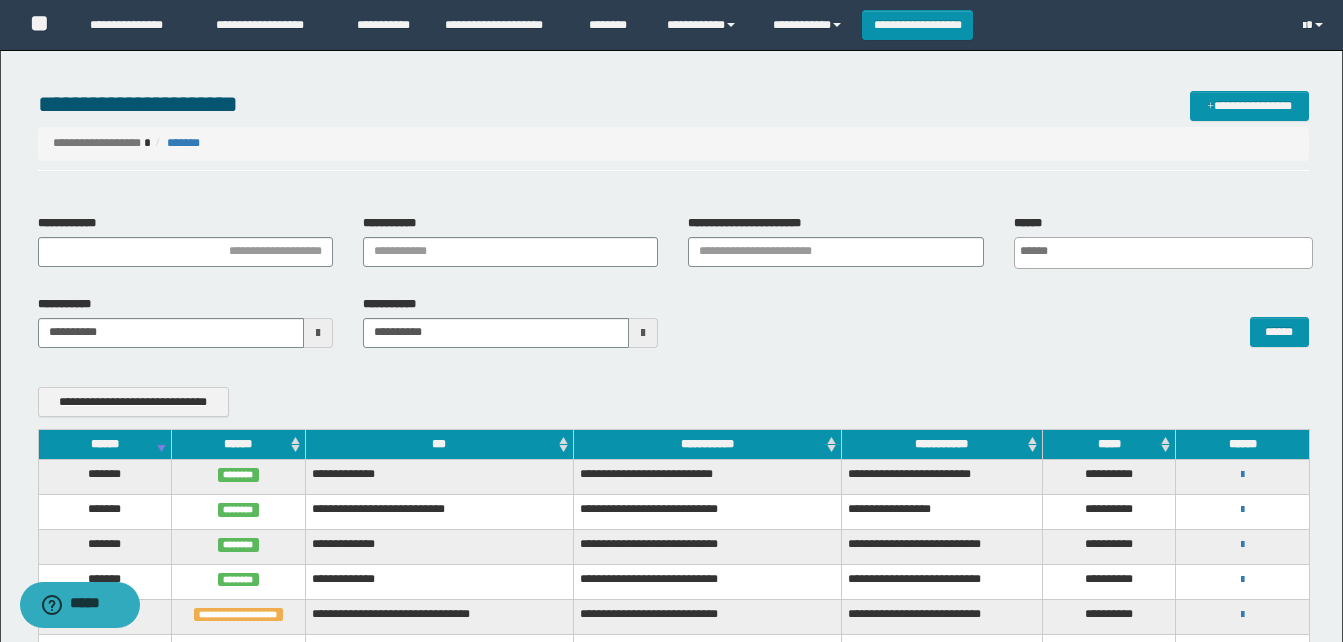 click on "******" at bounding box center (105, 444) 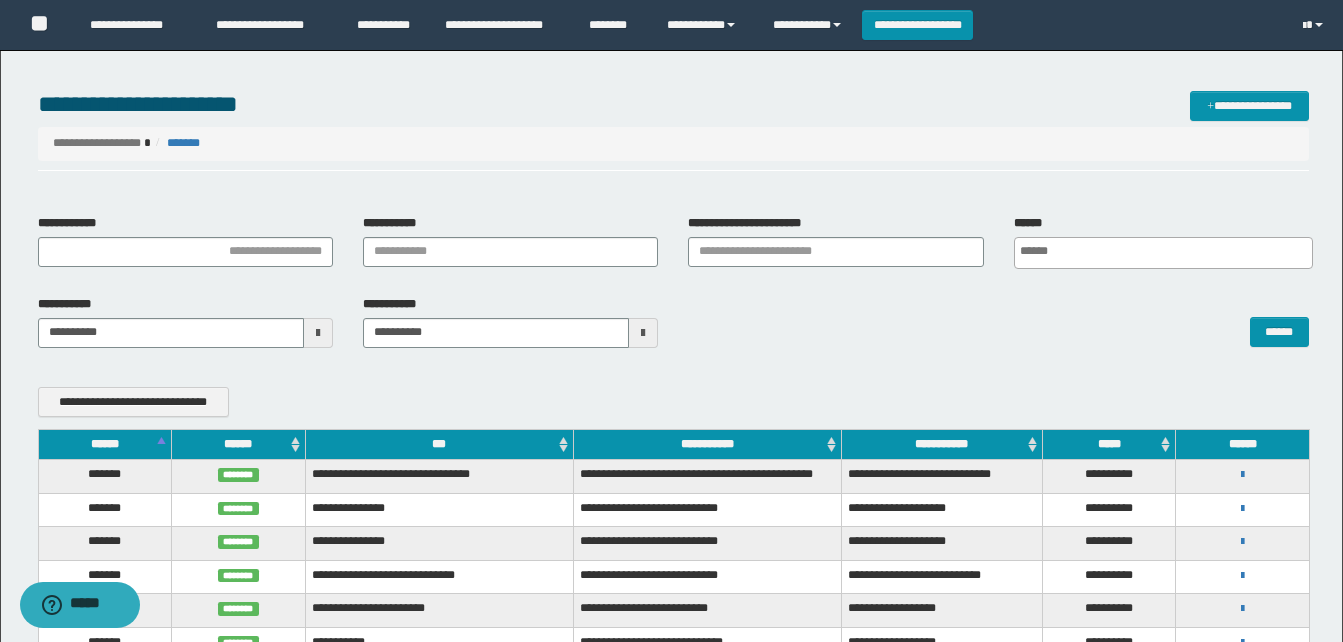 click on "******" at bounding box center [105, 444] 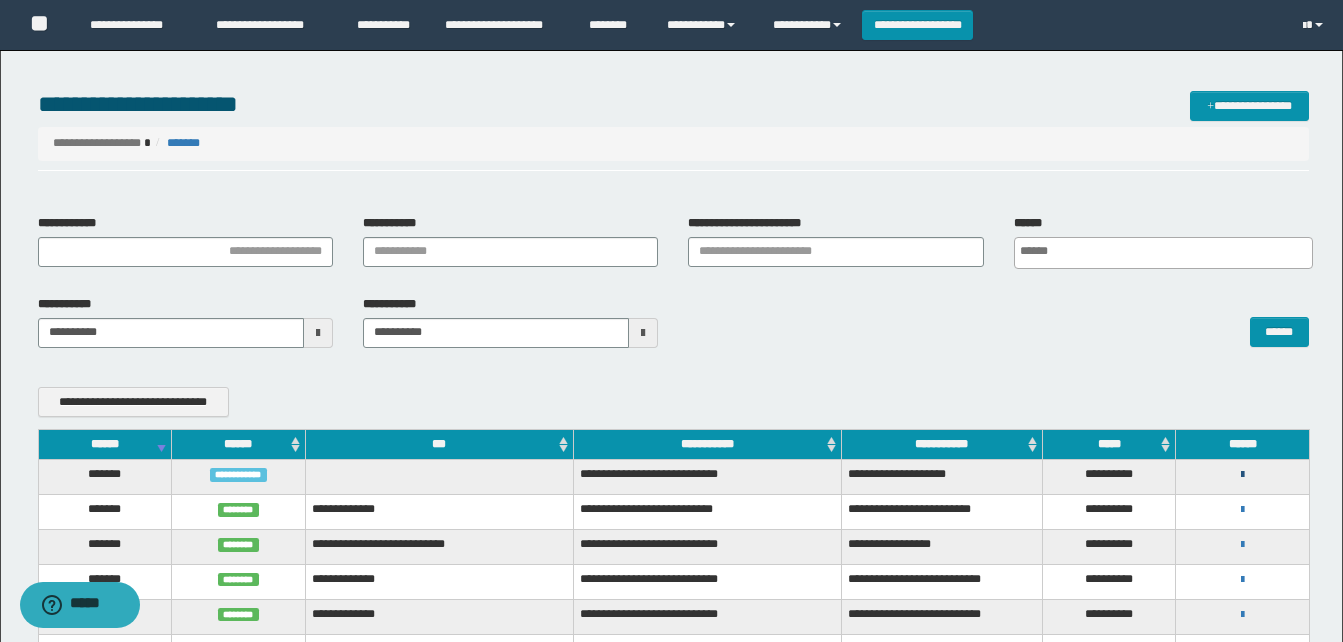 click at bounding box center [1242, 475] 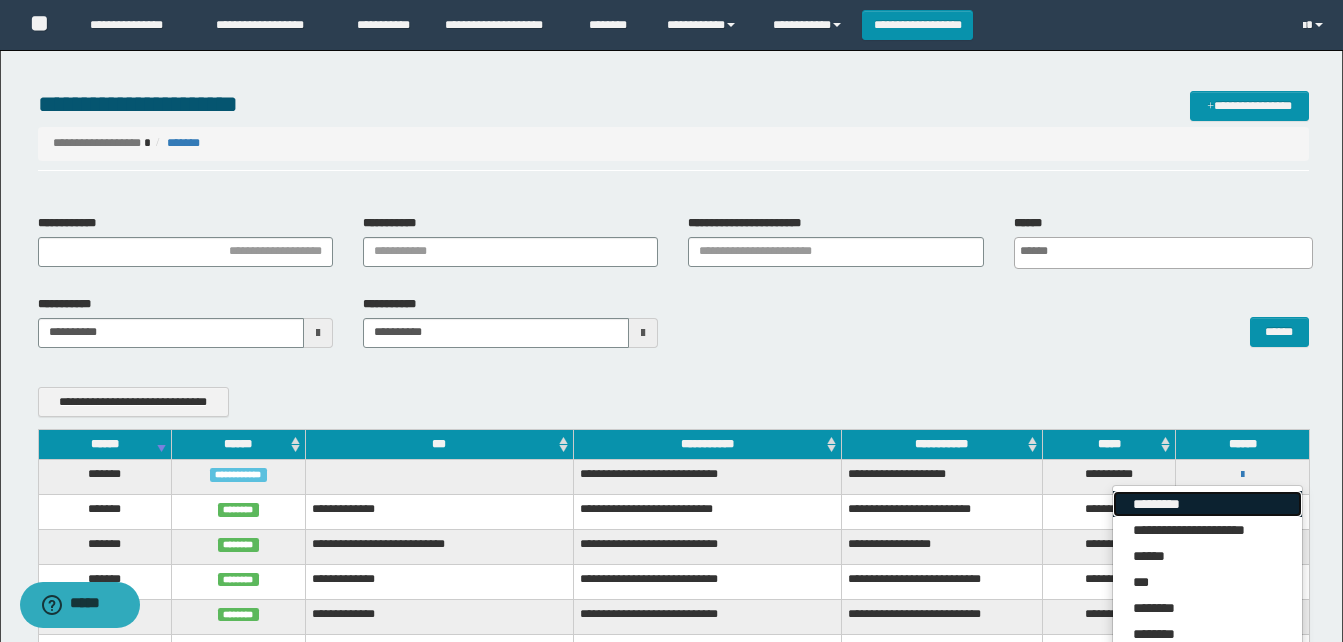 click on "*********" at bounding box center [1207, 504] 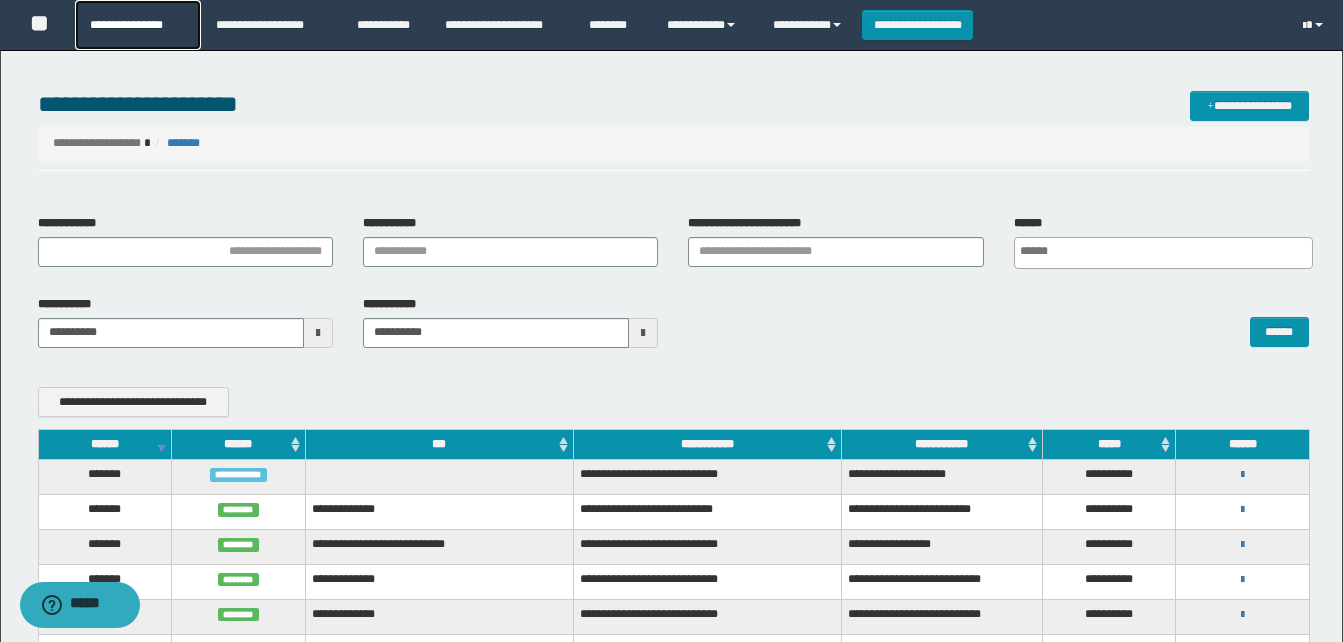 click on "**********" at bounding box center (137, 25) 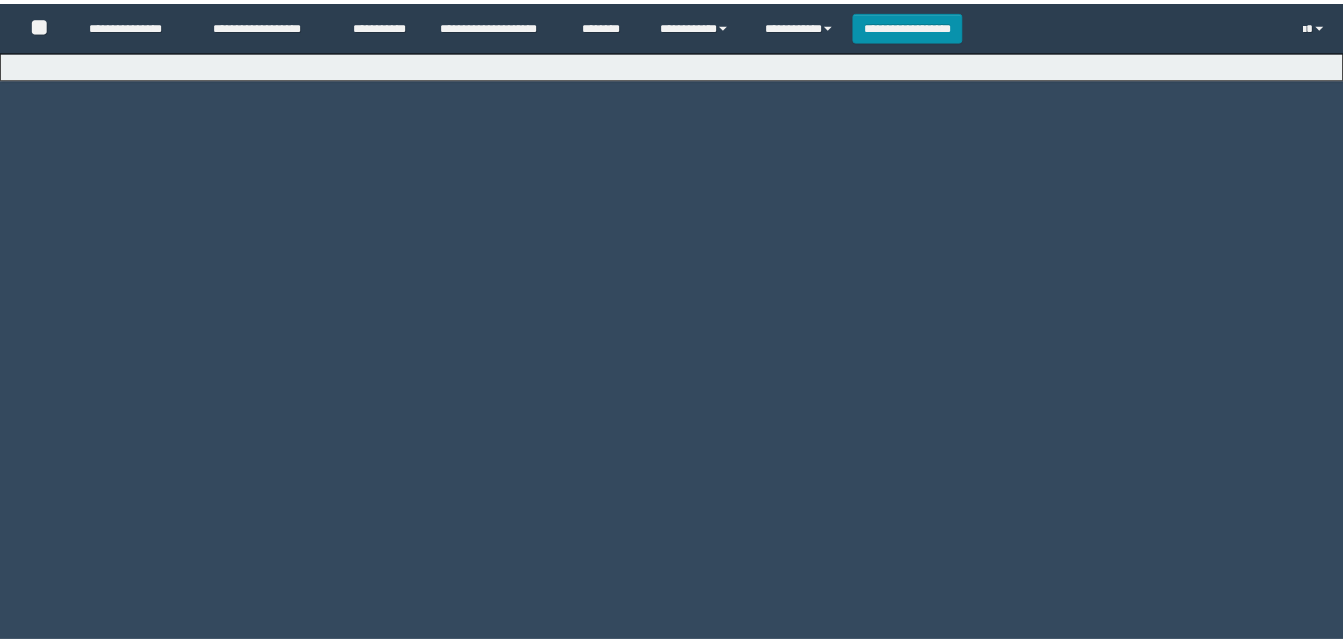 scroll, scrollTop: 0, scrollLeft: 0, axis: both 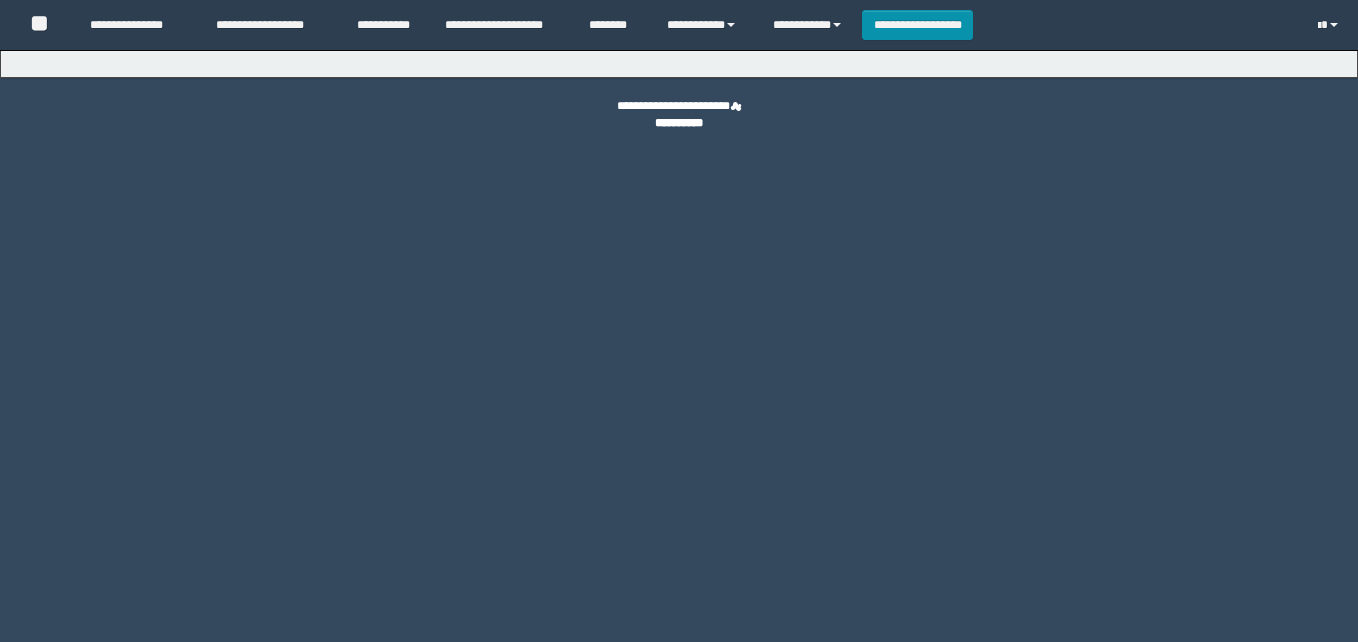 select on "*" 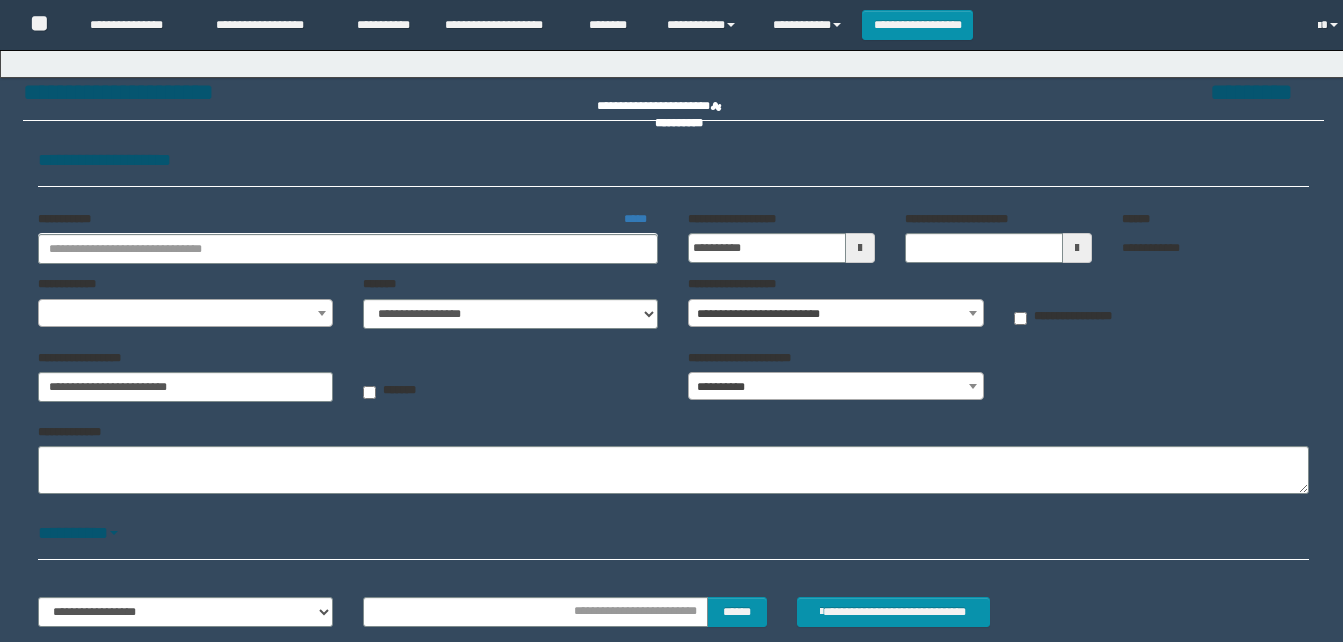 type on "**********" 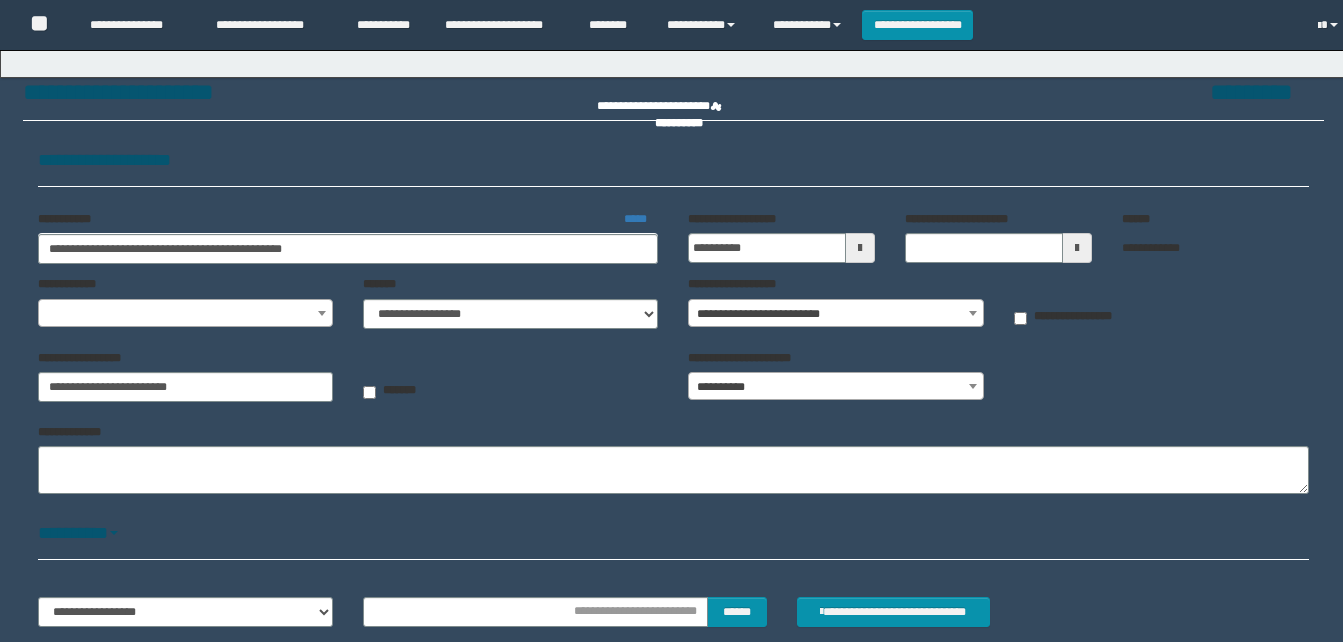 select on "*" 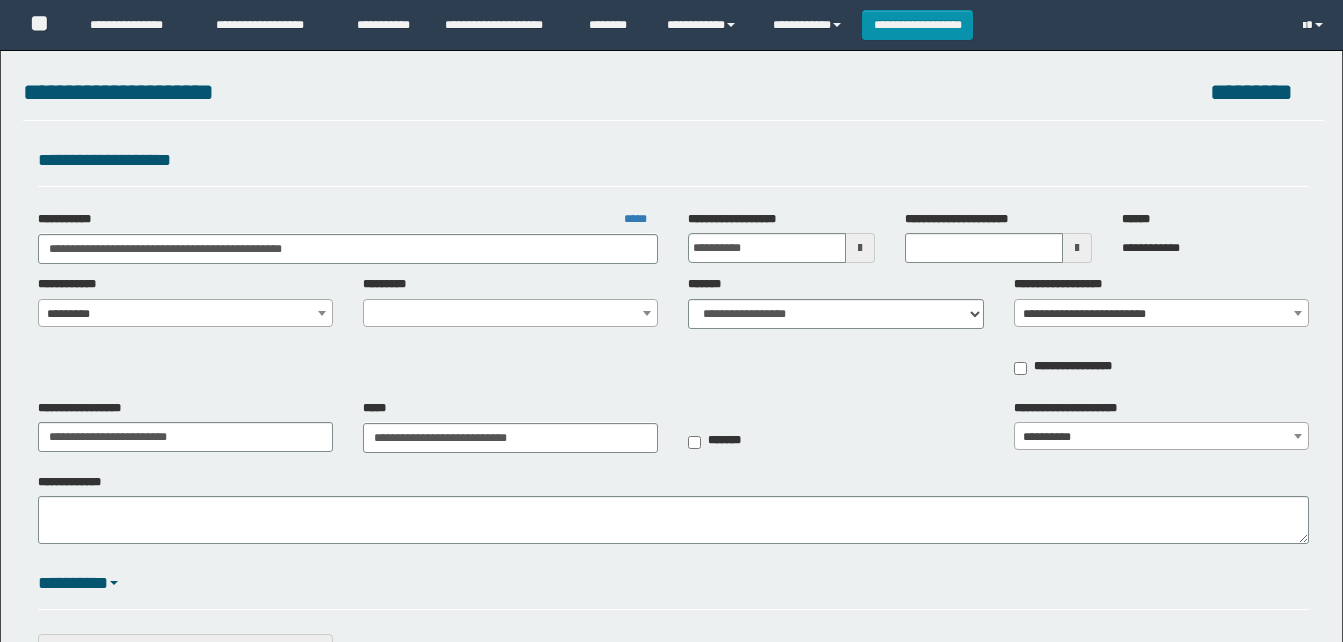 select on "*" 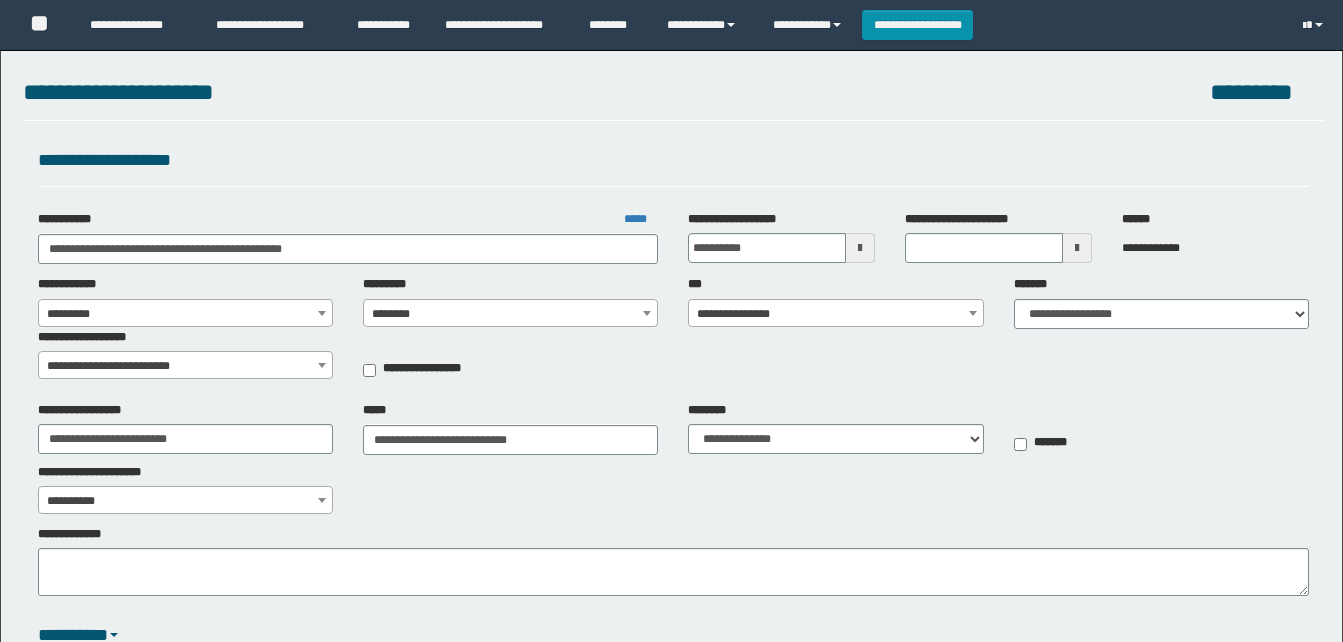 scroll, scrollTop: 0, scrollLeft: 0, axis: both 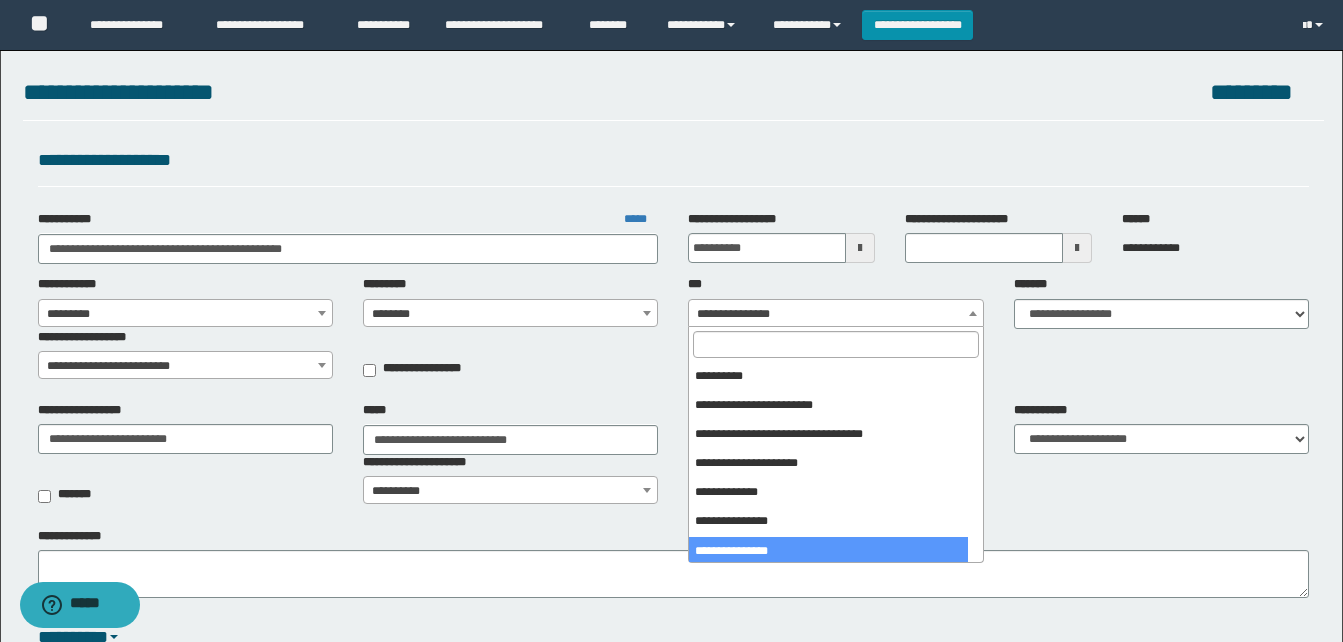 click on "**********" at bounding box center [835, 314] 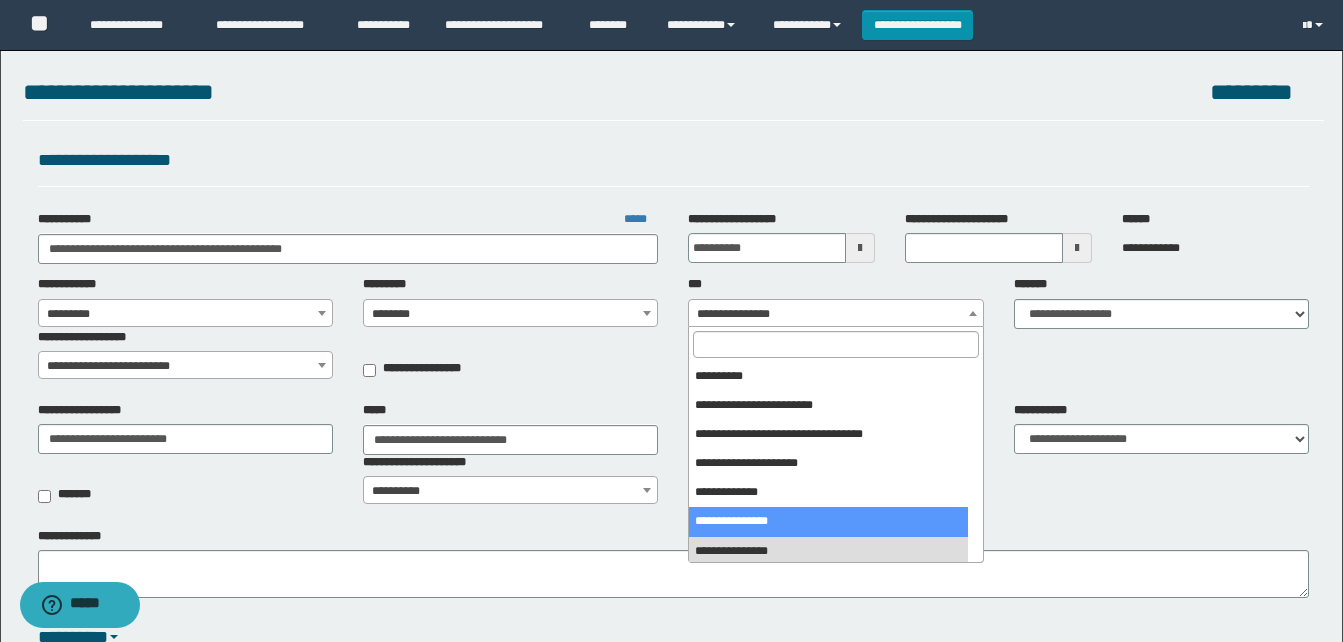 select on "***" 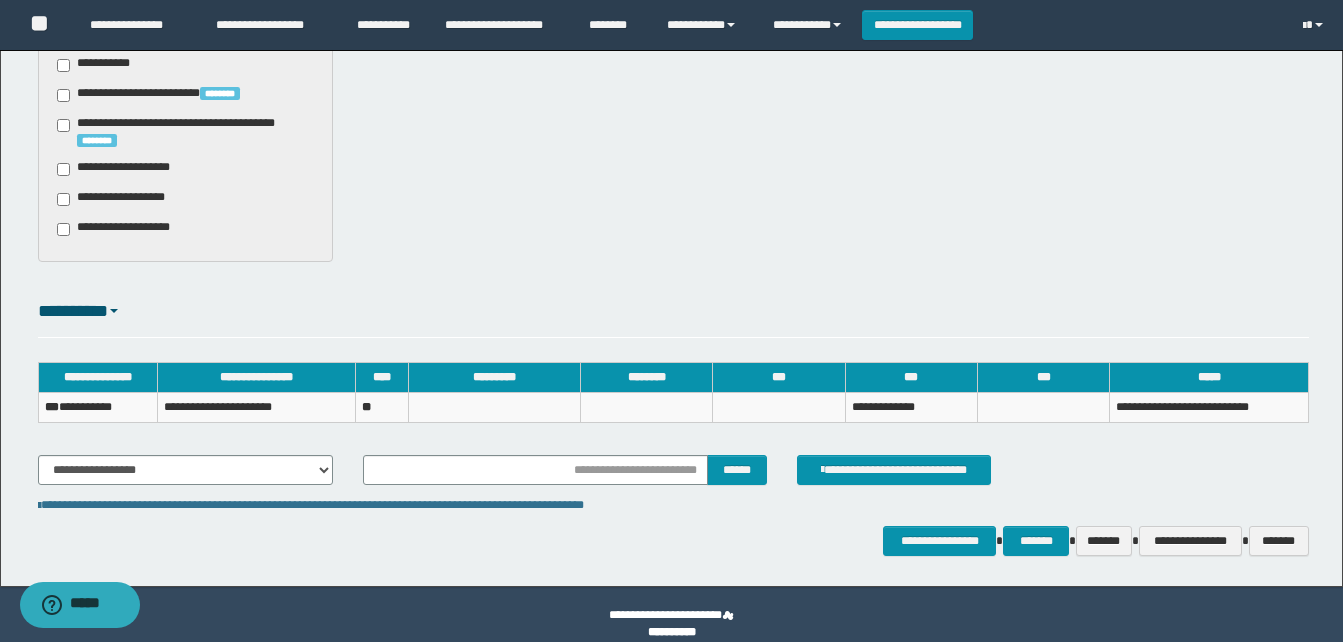 scroll, scrollTop: 1240, scrollLeft: 0, axis: vertical 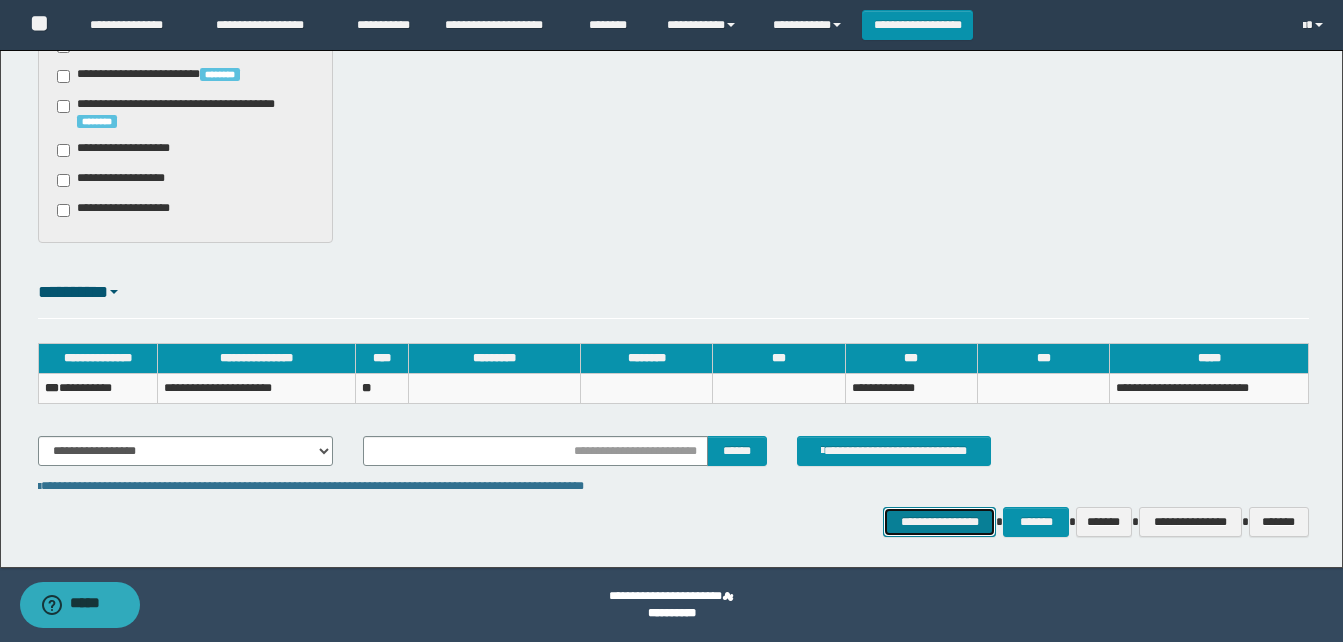 click on "**********" 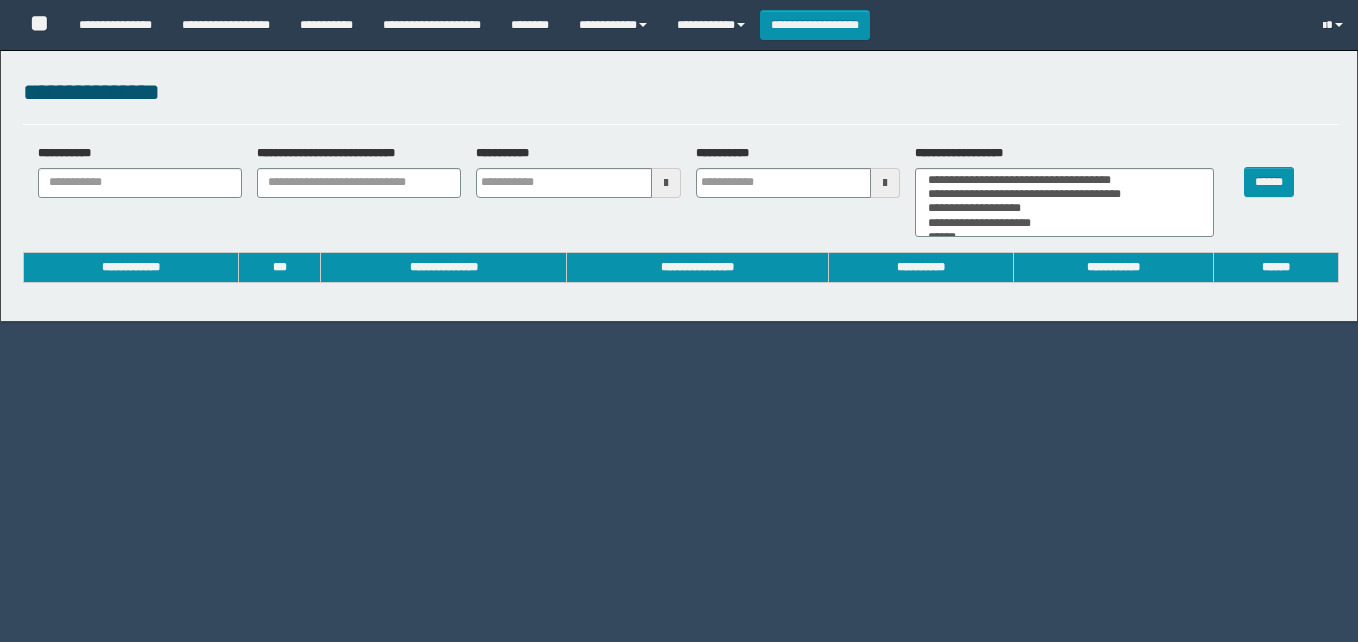 select 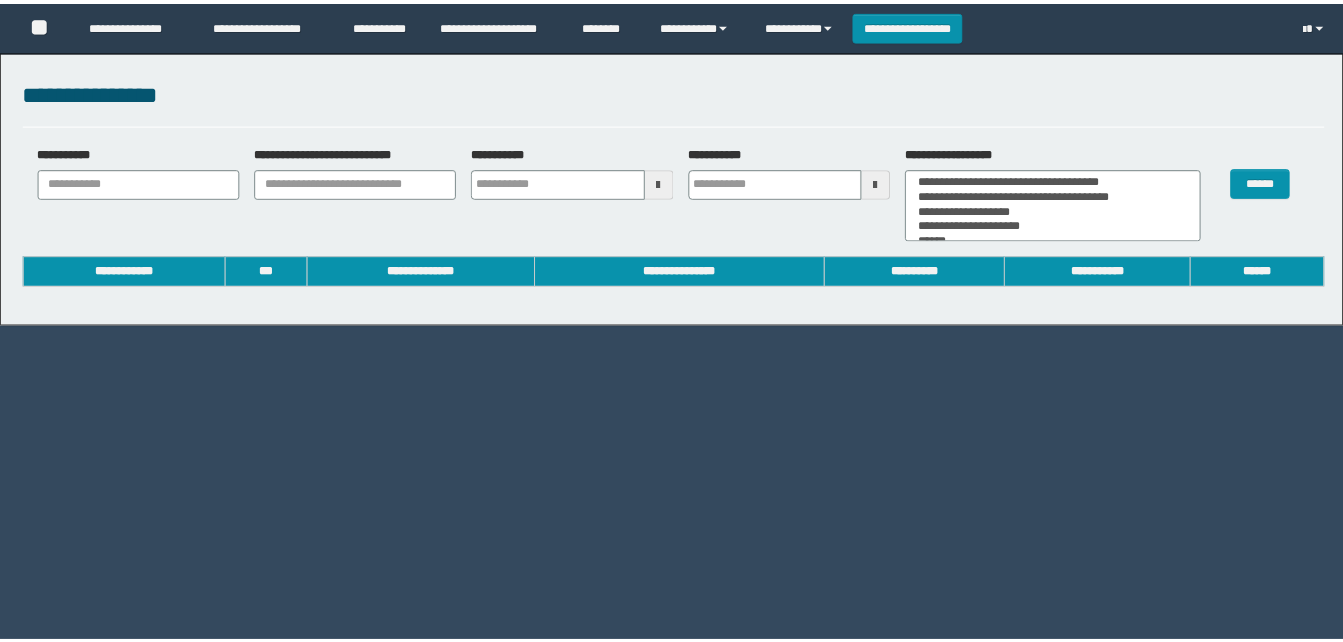 scroll, scrollTop: 0, scrollLeft: 0, axis: both 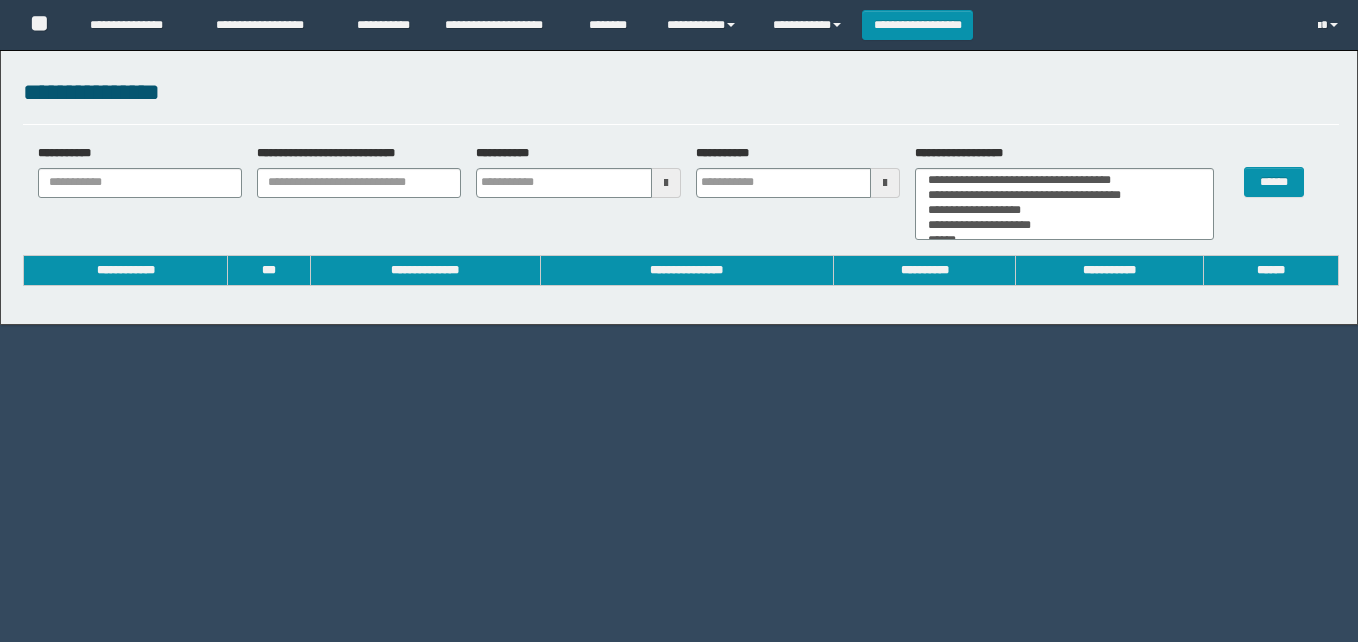 type 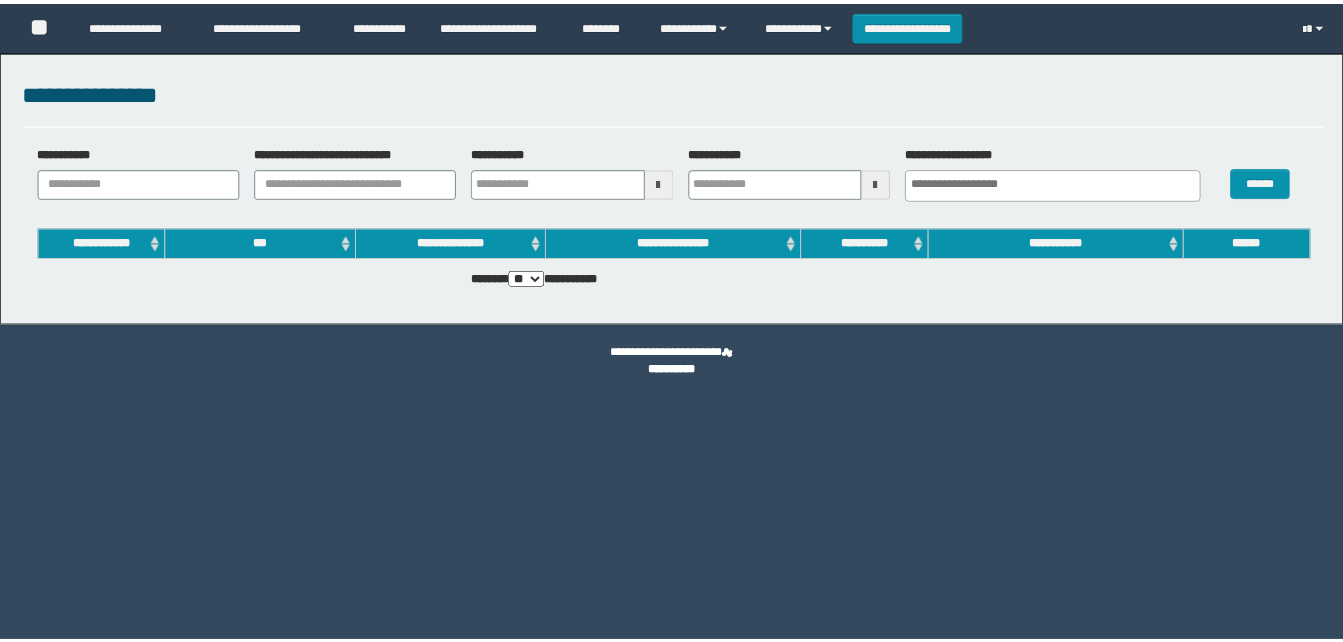scroll, scrollTop: 0, scrollLeft: 0, axis: both 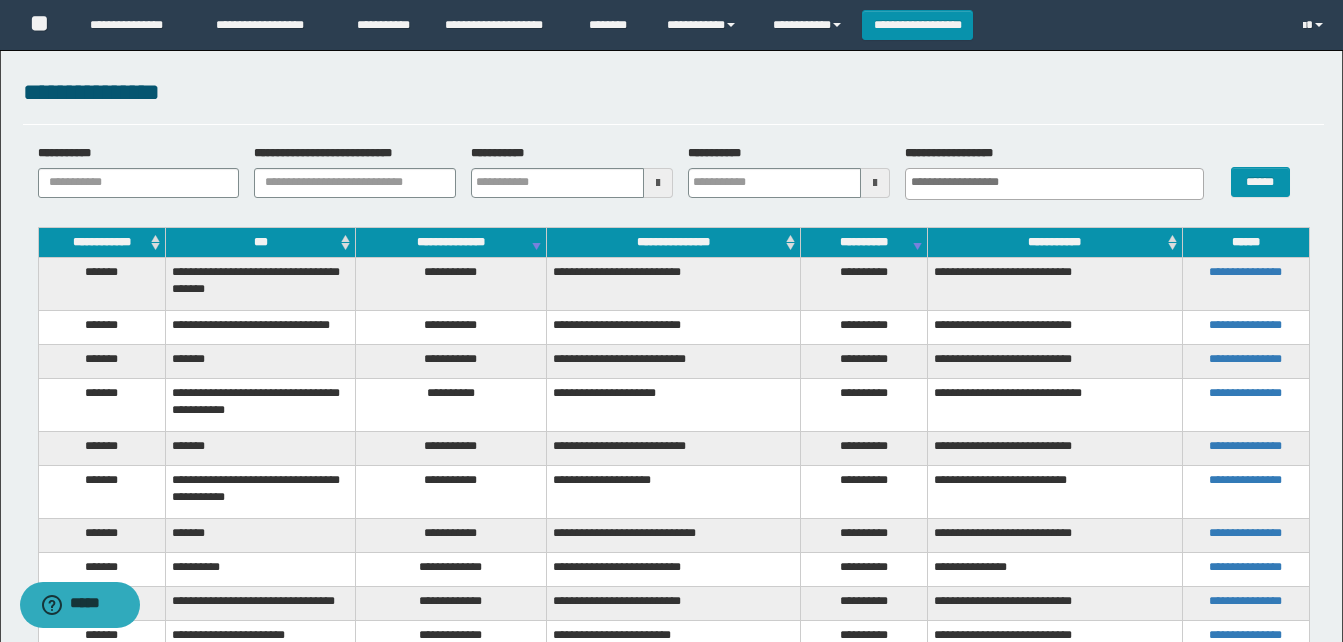 click on "***" at bounding box center [260, 242] 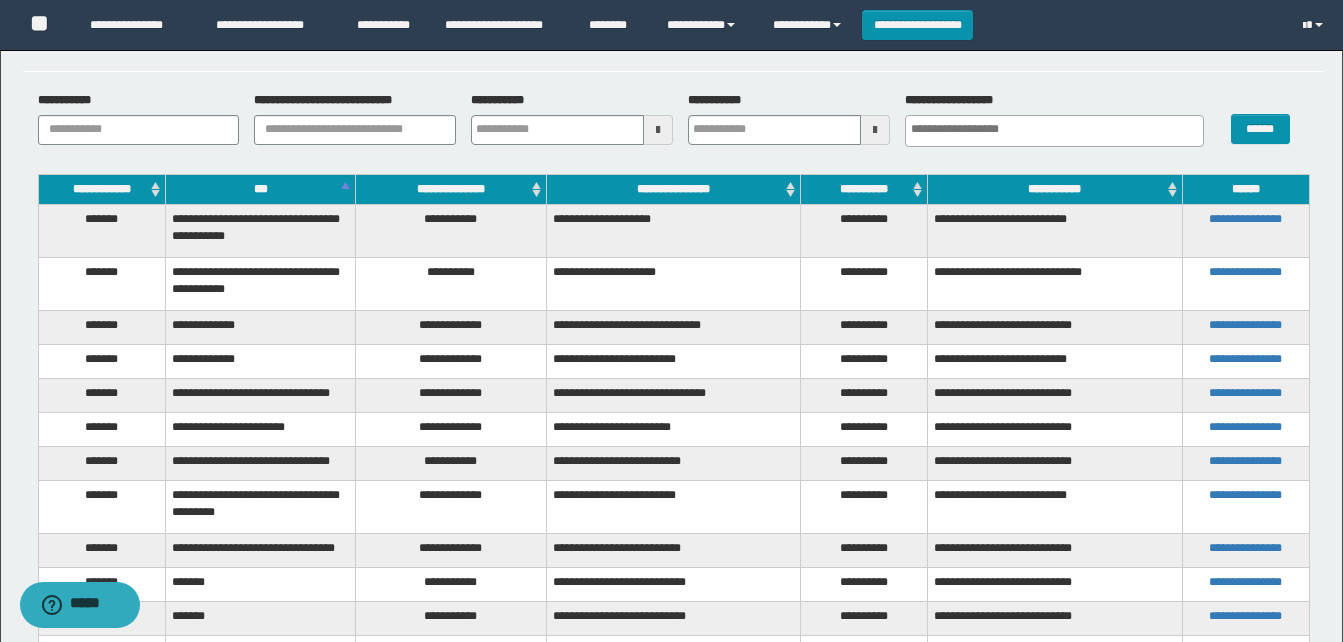 scroll, scrollTop: 0, scrollLeft: 0, axis: both 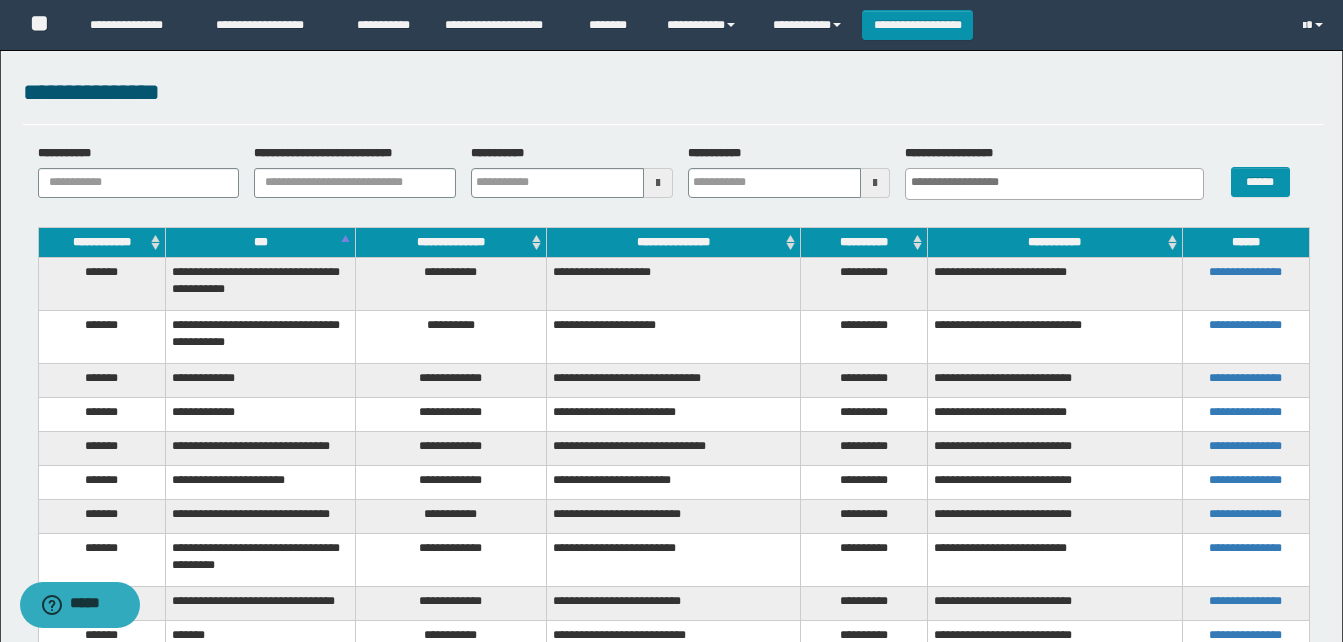 click at bounding box center [658, 183] 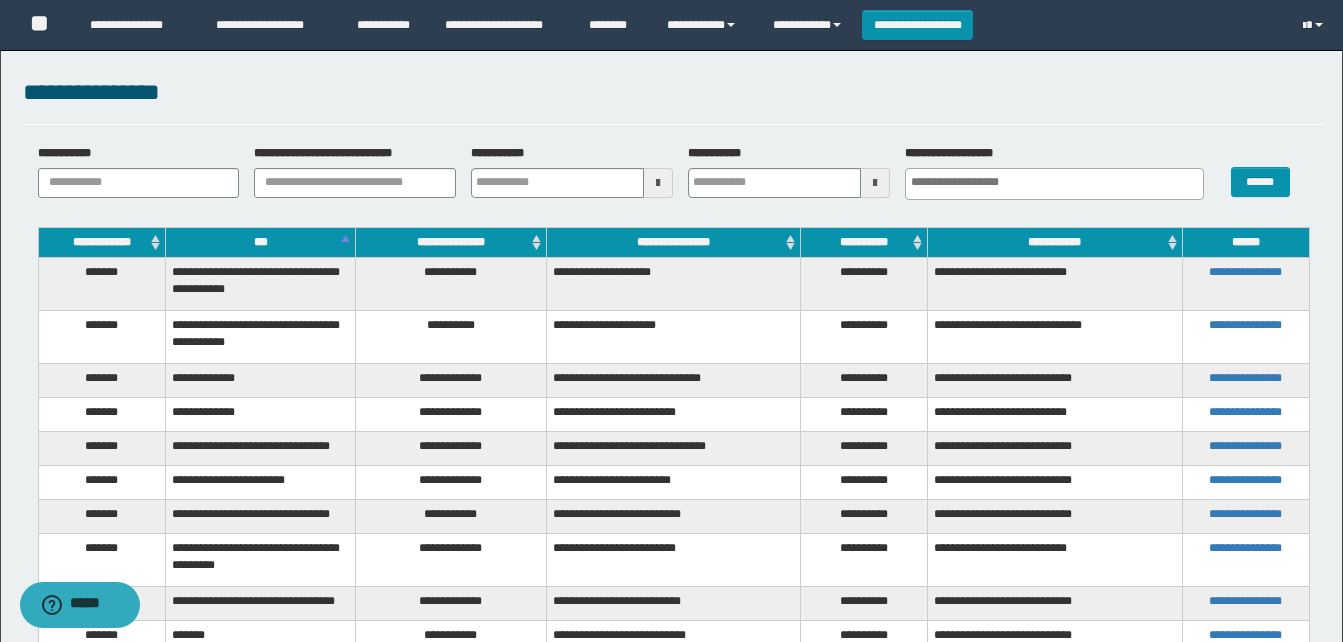 click on "**********" at bounding box center (673, 102) 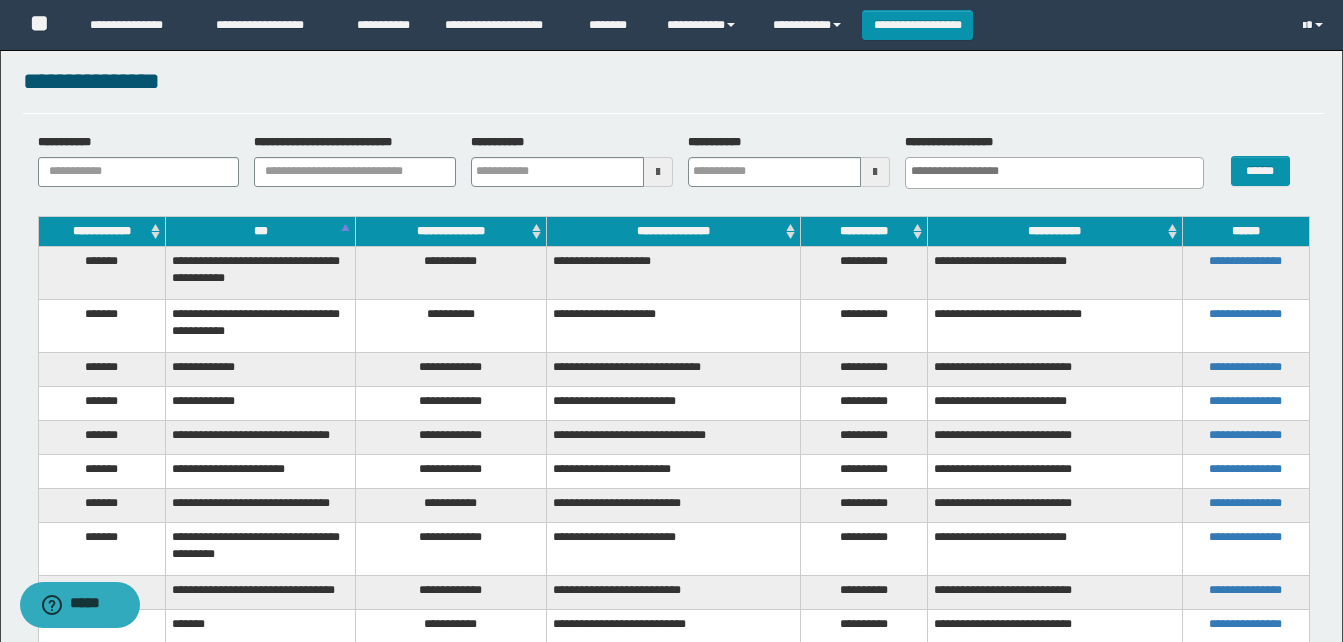 scroll, scrollTop: 0, scrollLeft: 0, axis: both 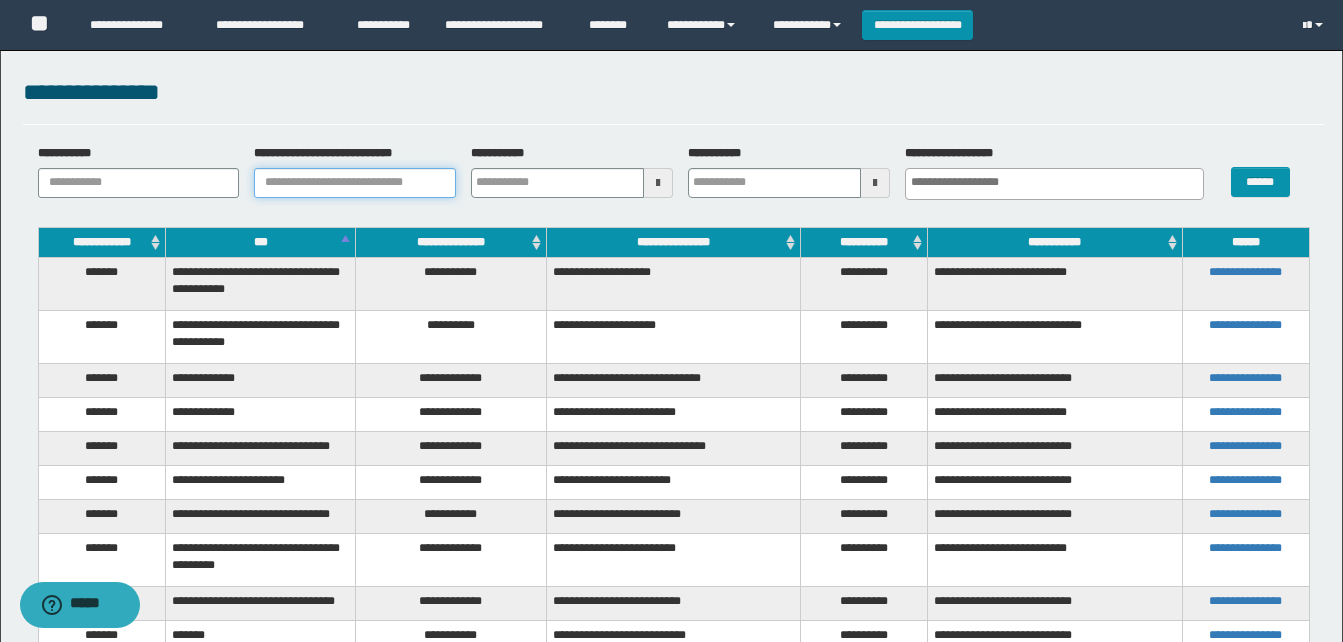 click on "**********" at bounding box center (355, 183) 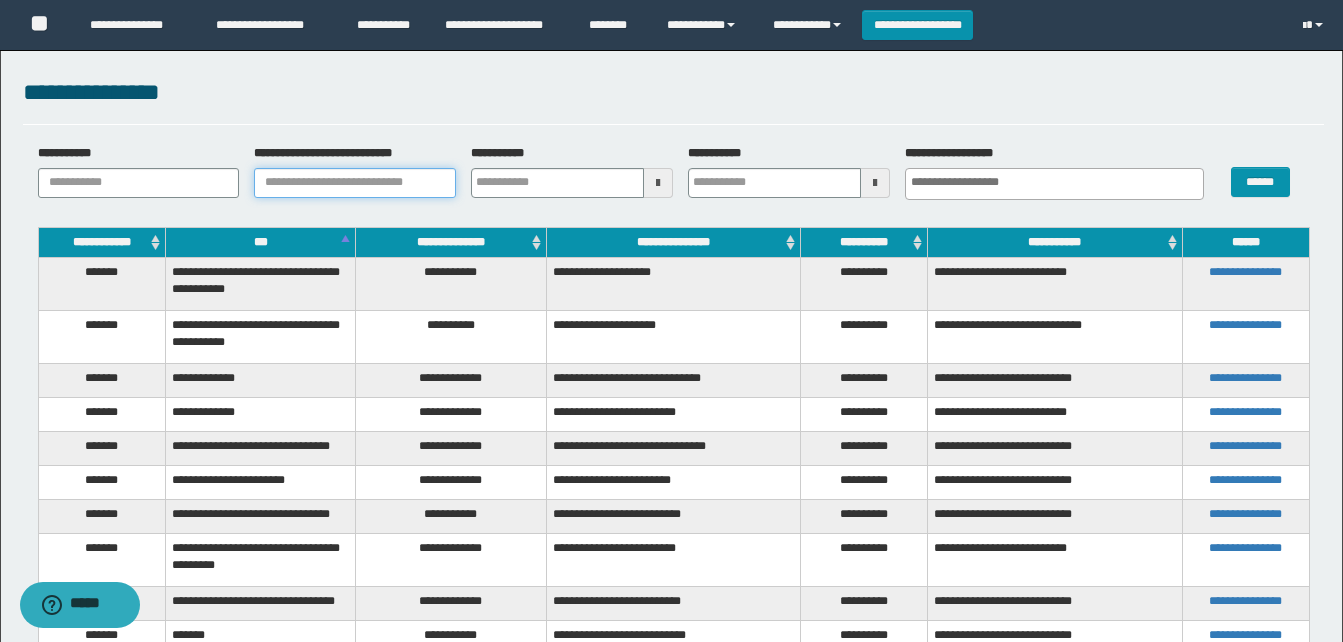 type 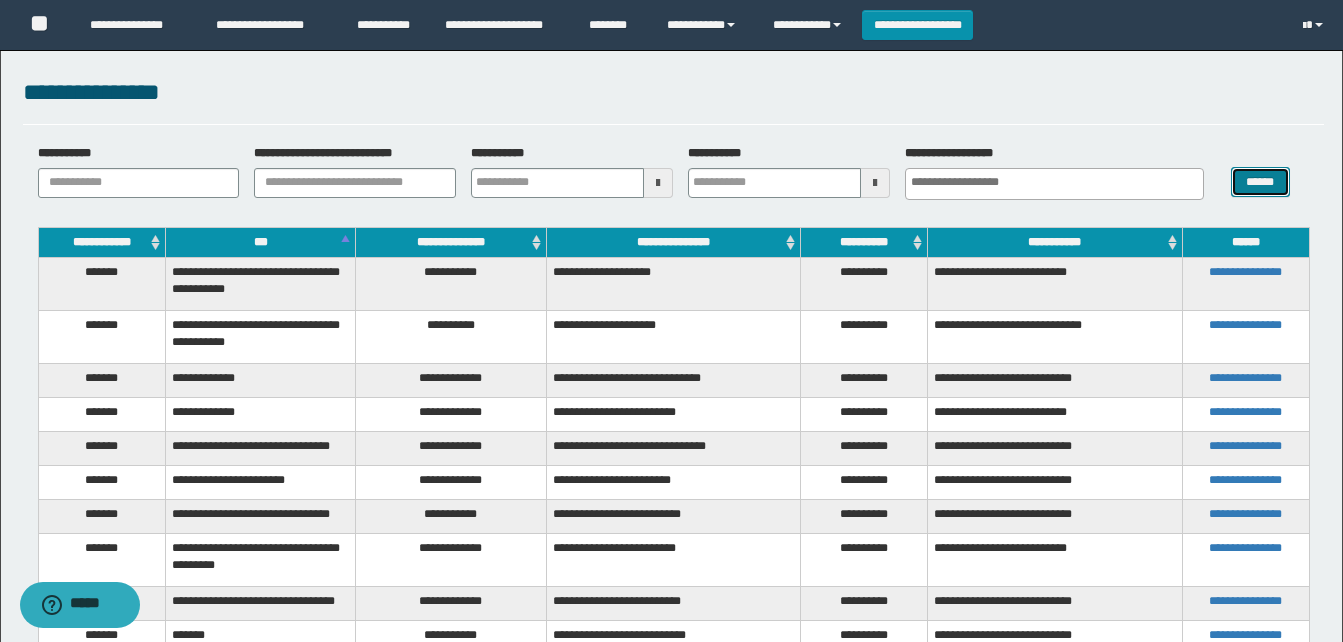click on "******" at bounding box center [1260, 182] 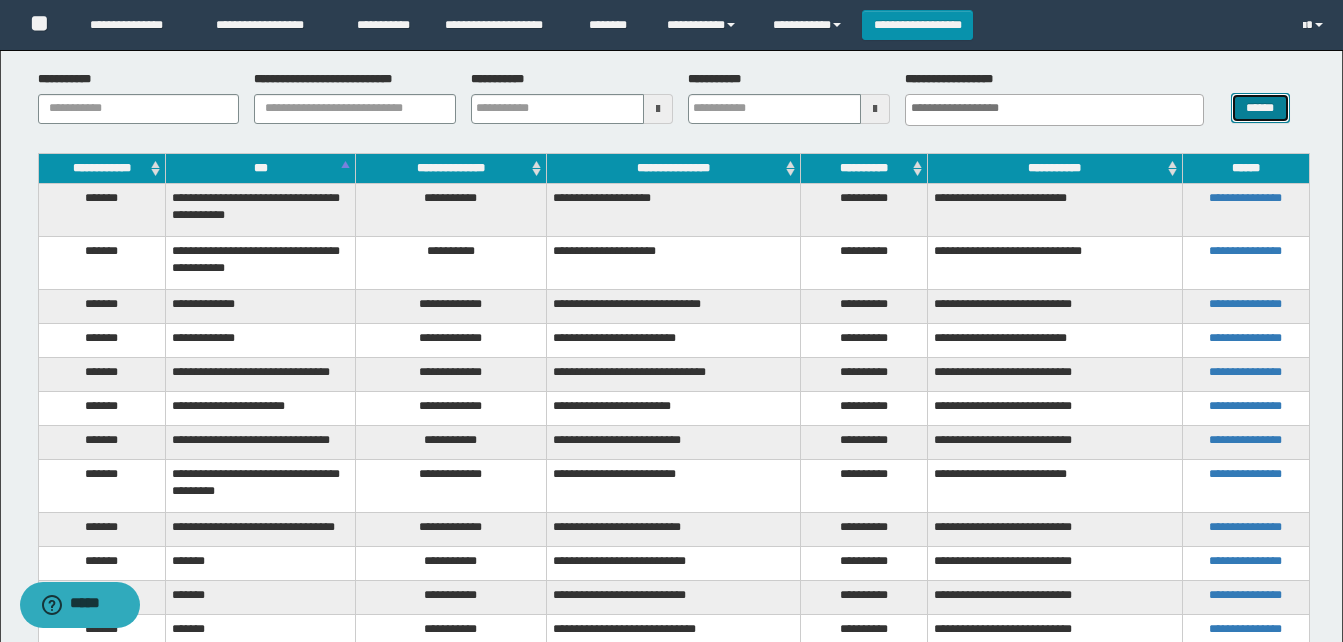 scroll, scrollTop: 0, scrollLeft: 0, axis: both 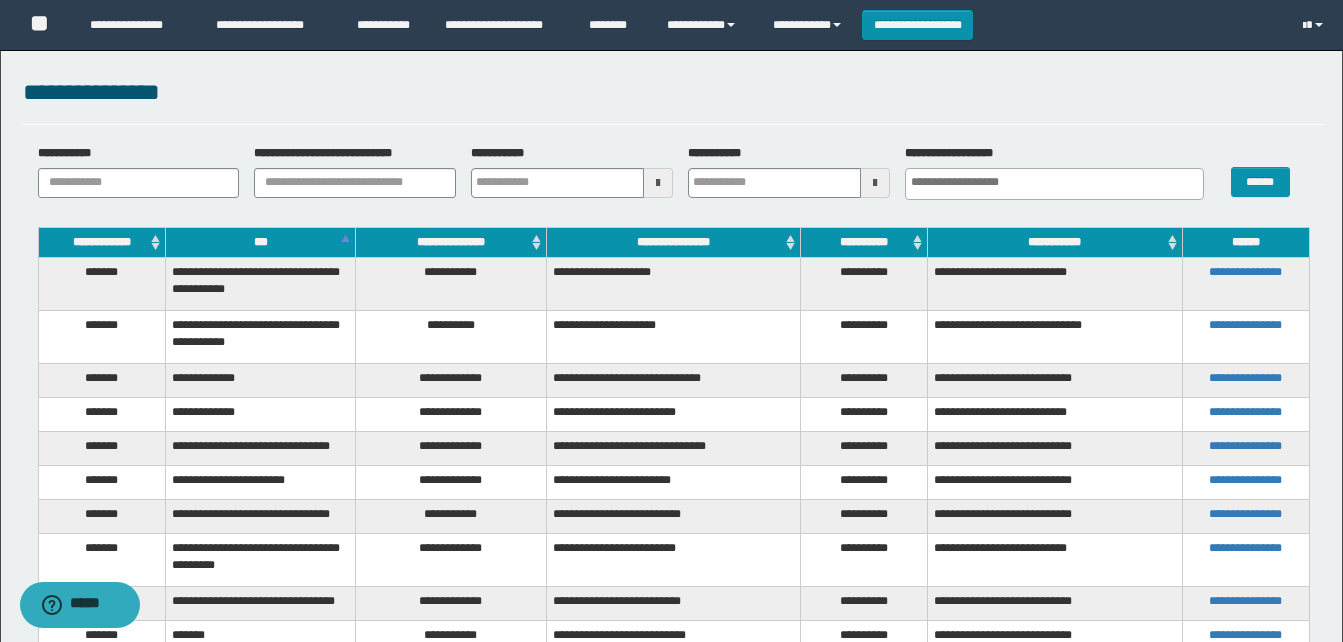 click at bounding box center (658, 183) 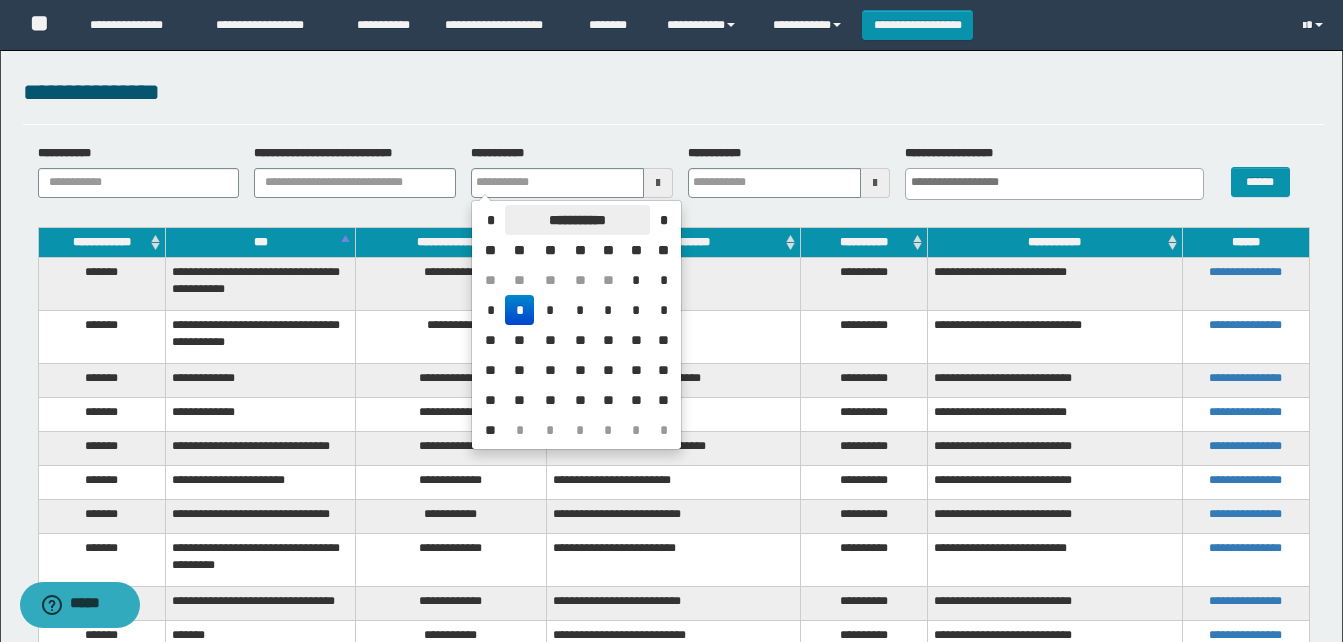 click on "**********" at bounding box center [577, 220] 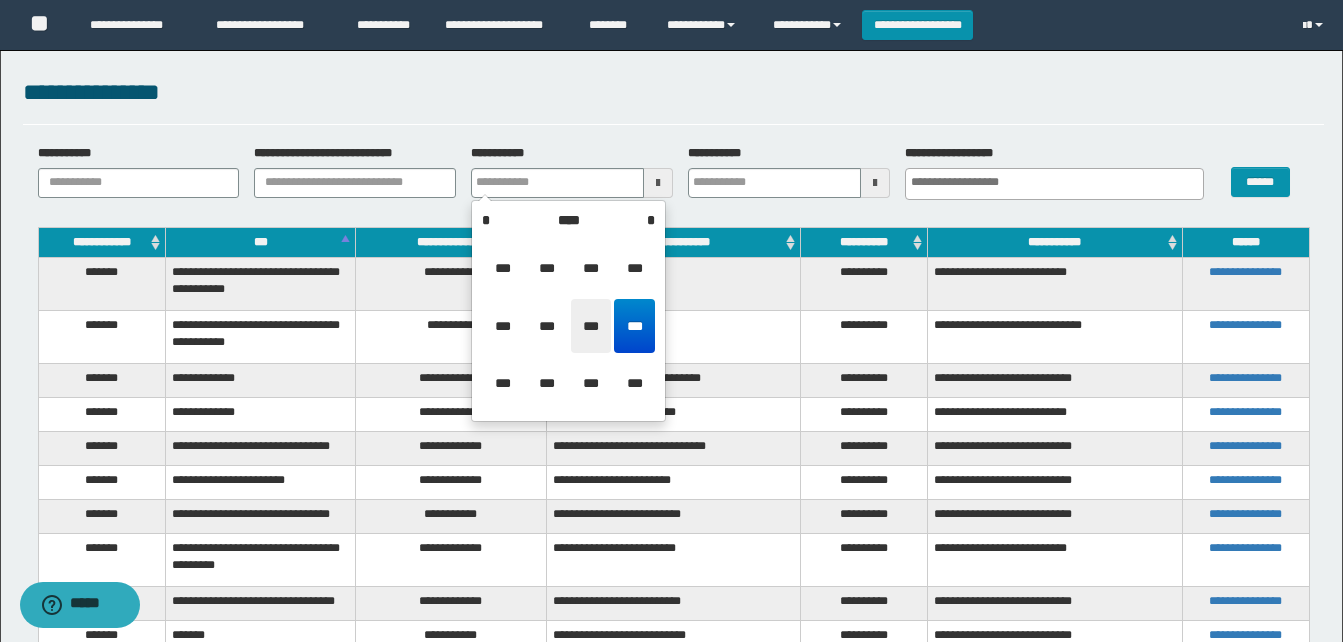 click on "***" at bounding box center [591, 326] 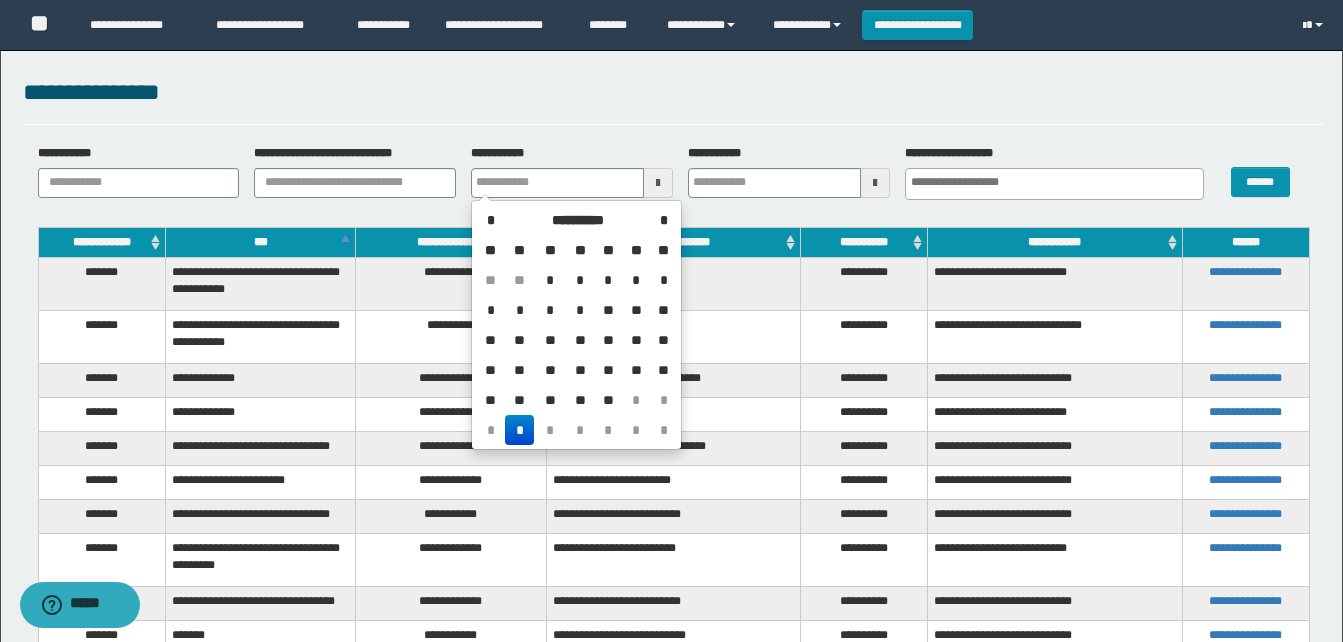click on "*" at bounding box center [550, 280] 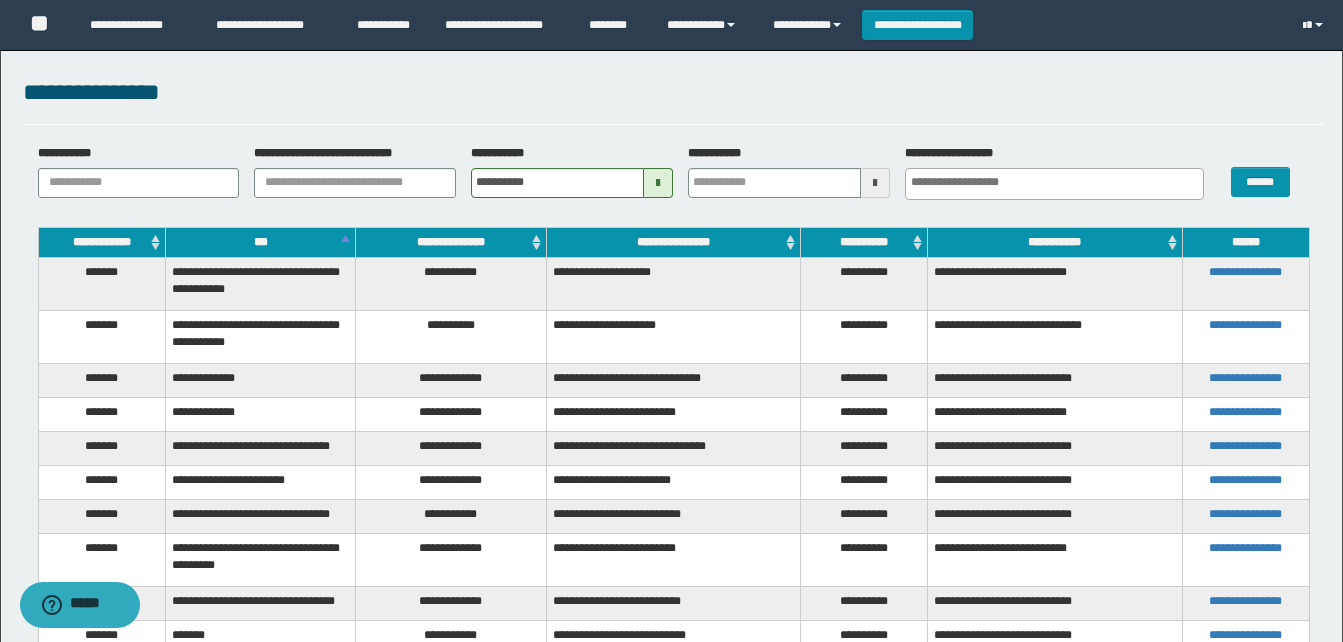 click at bounding box center [875, 183] 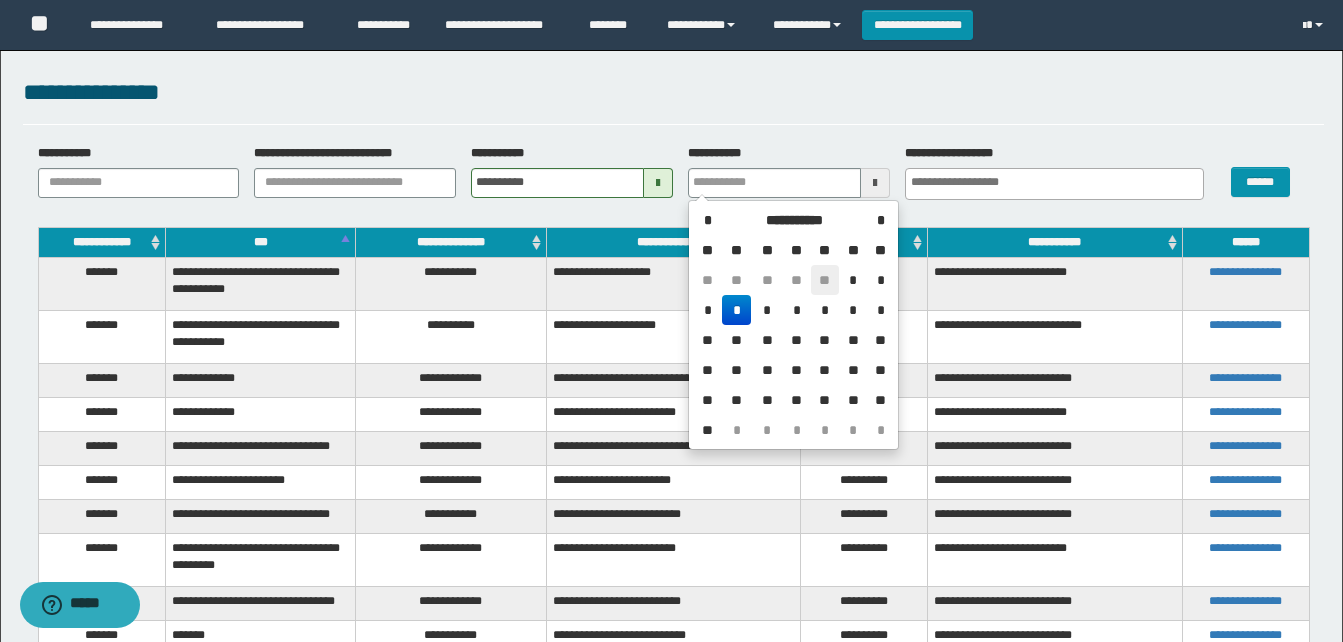 click on "**" at bounding box center (825, 280) 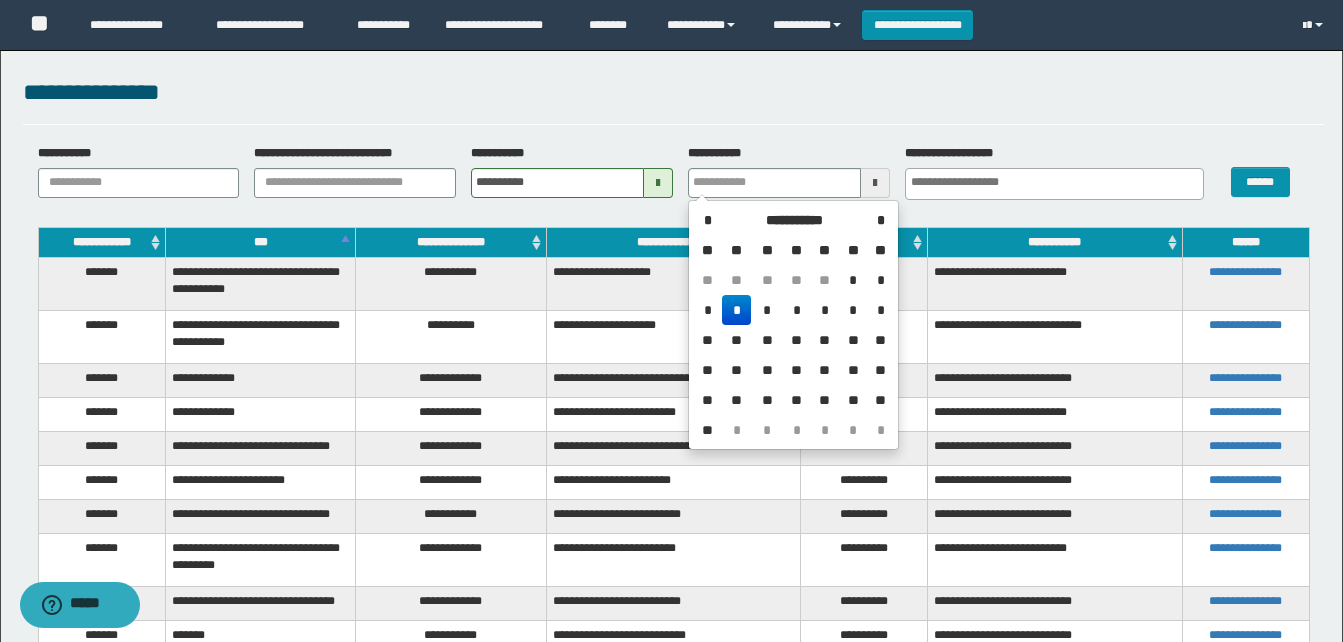 type on "**********" 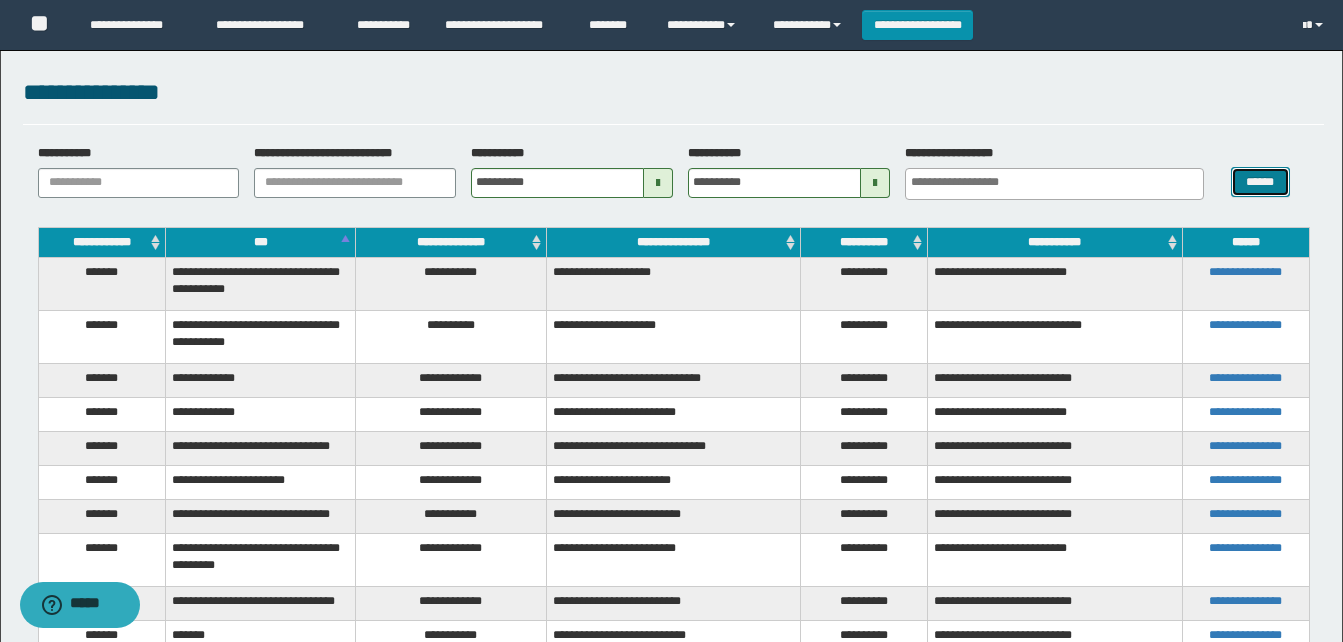 click on "******" at bounding box center (1260, 182) 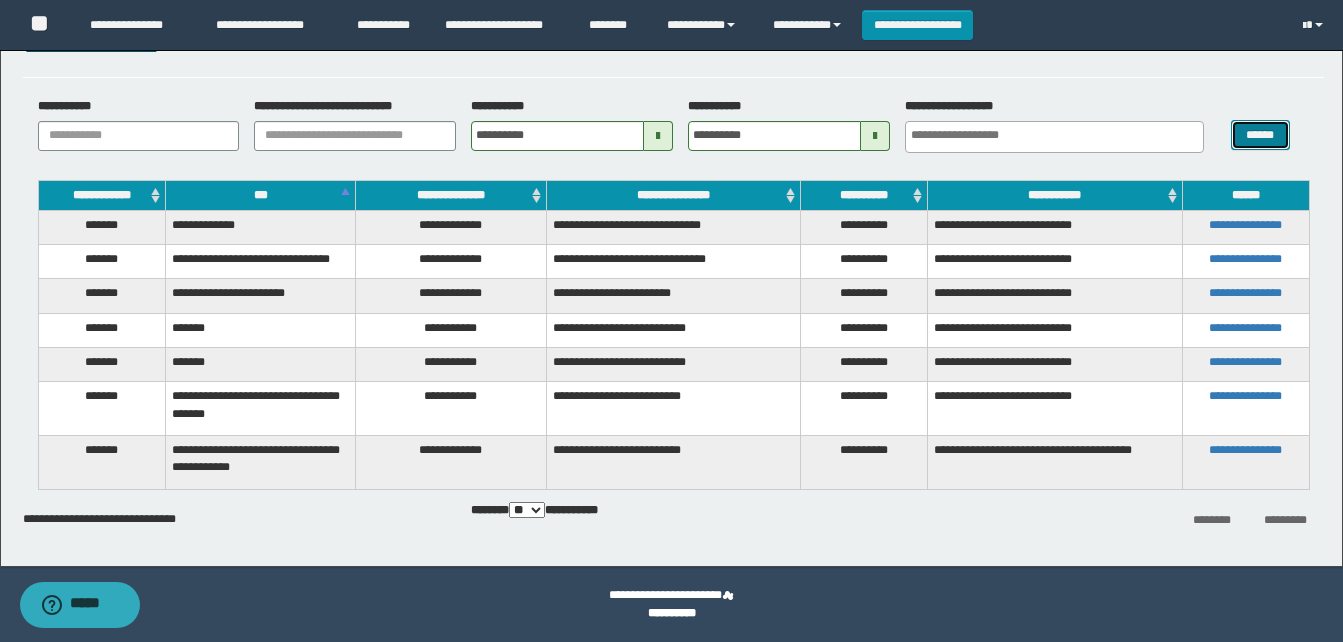 scroll, scrollTop: 0, scrollLeft: 0, axis: both 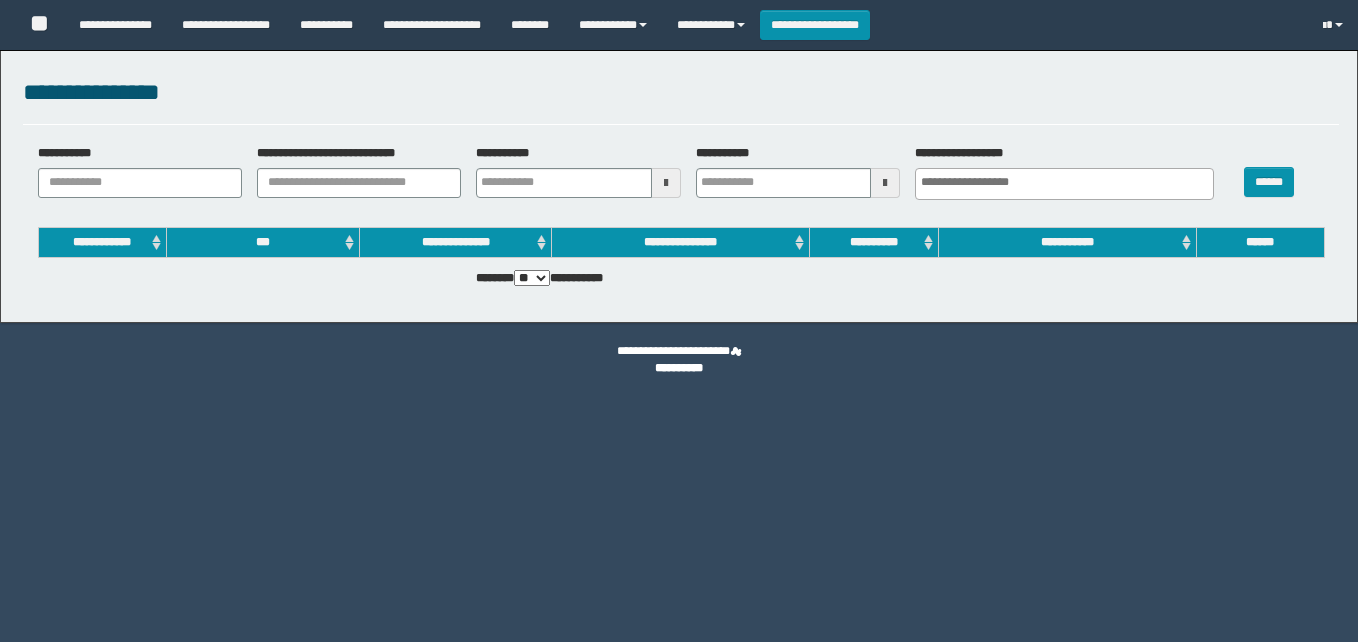 select 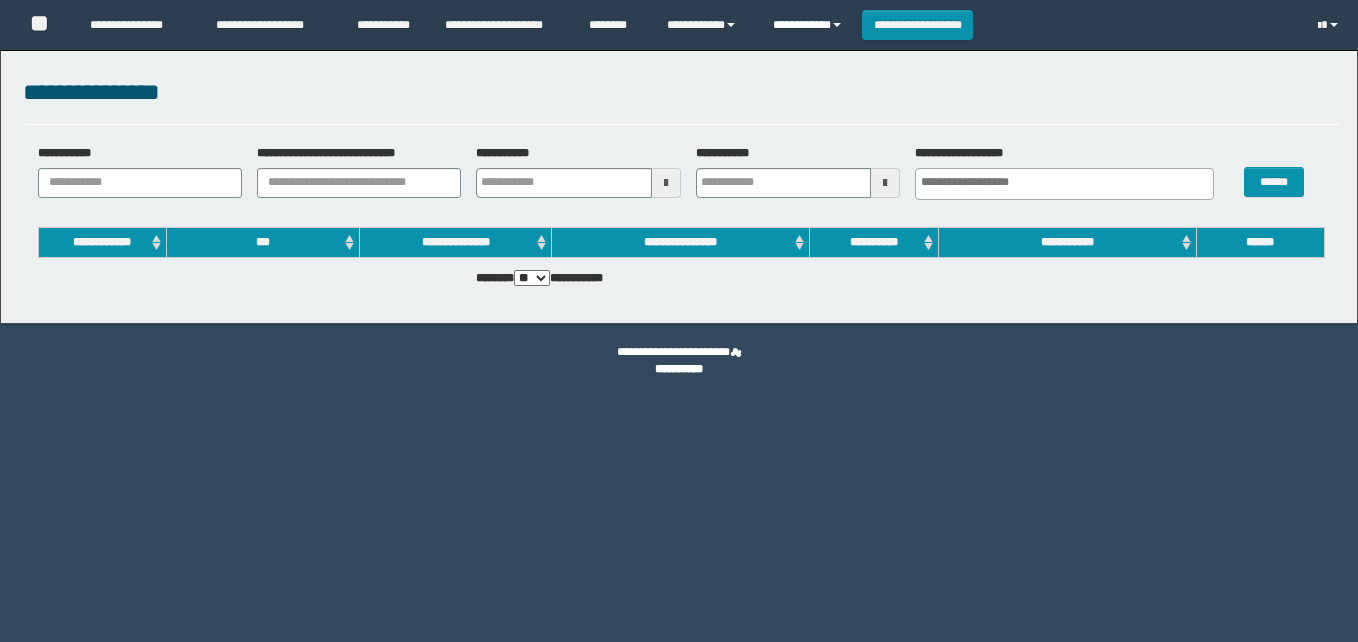 scroll, scrollTop: 0, scrollLeft: 0, axis: both 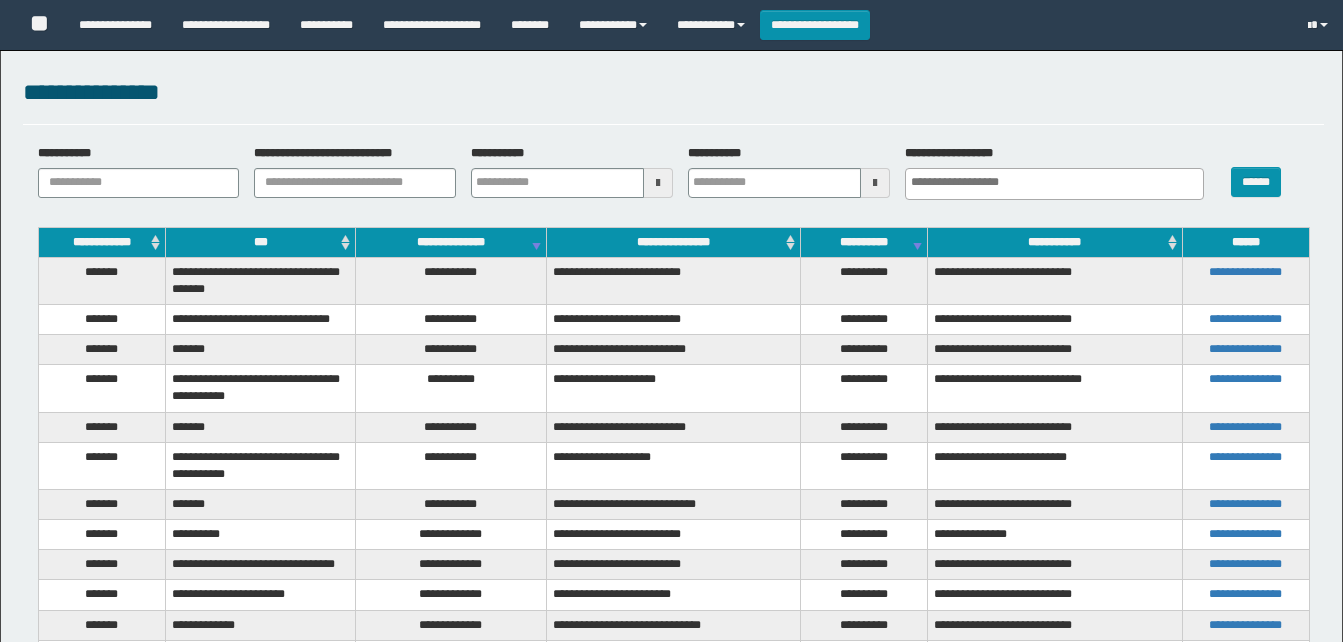 select 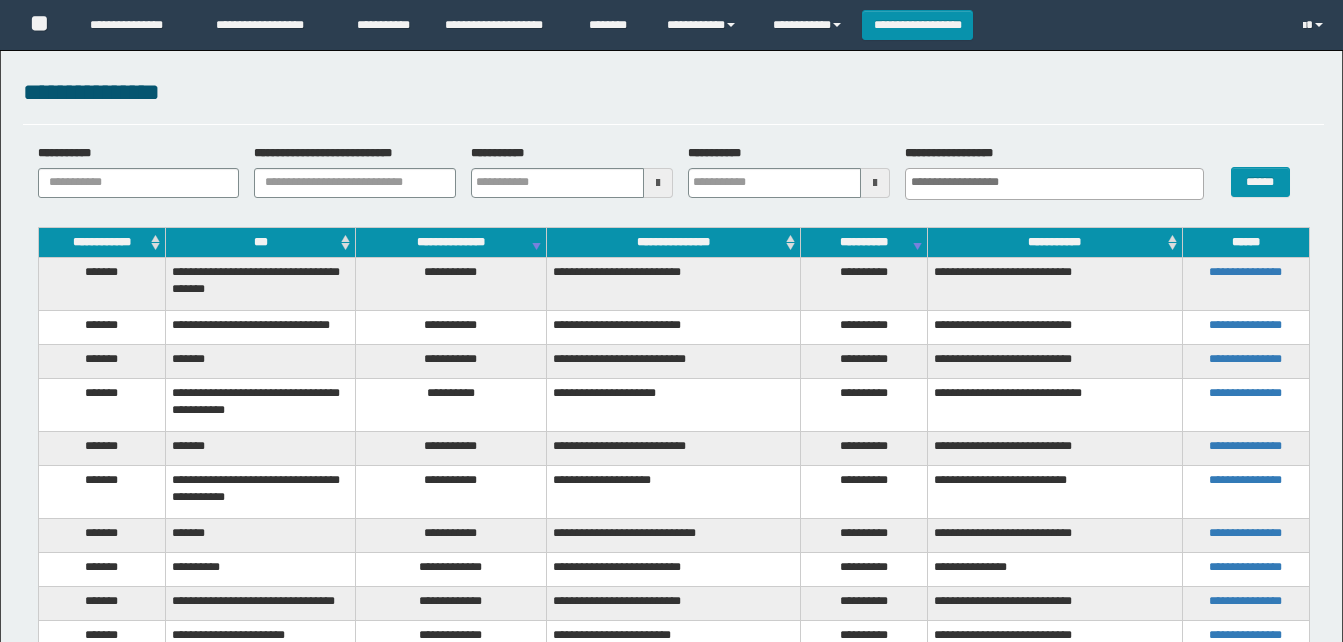 scroll, scrollTop: 0, scrollLeft: 0, axis: both 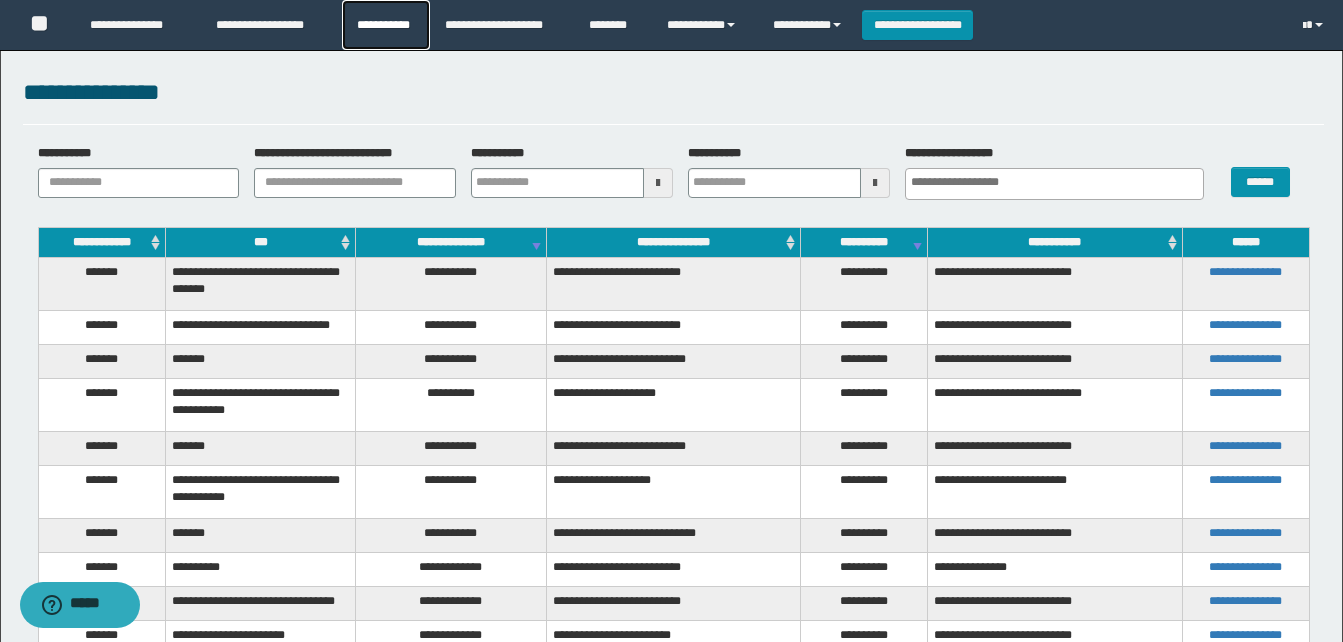 click on "**********" at bounding box center (386, 25) 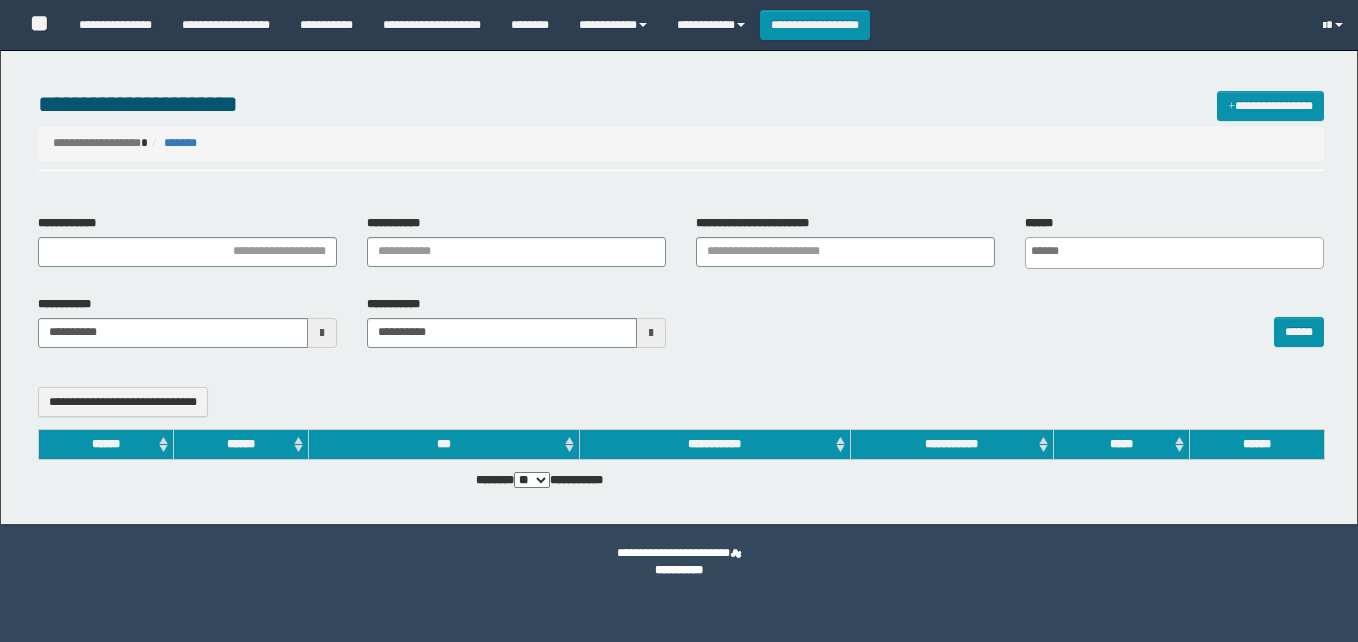 select 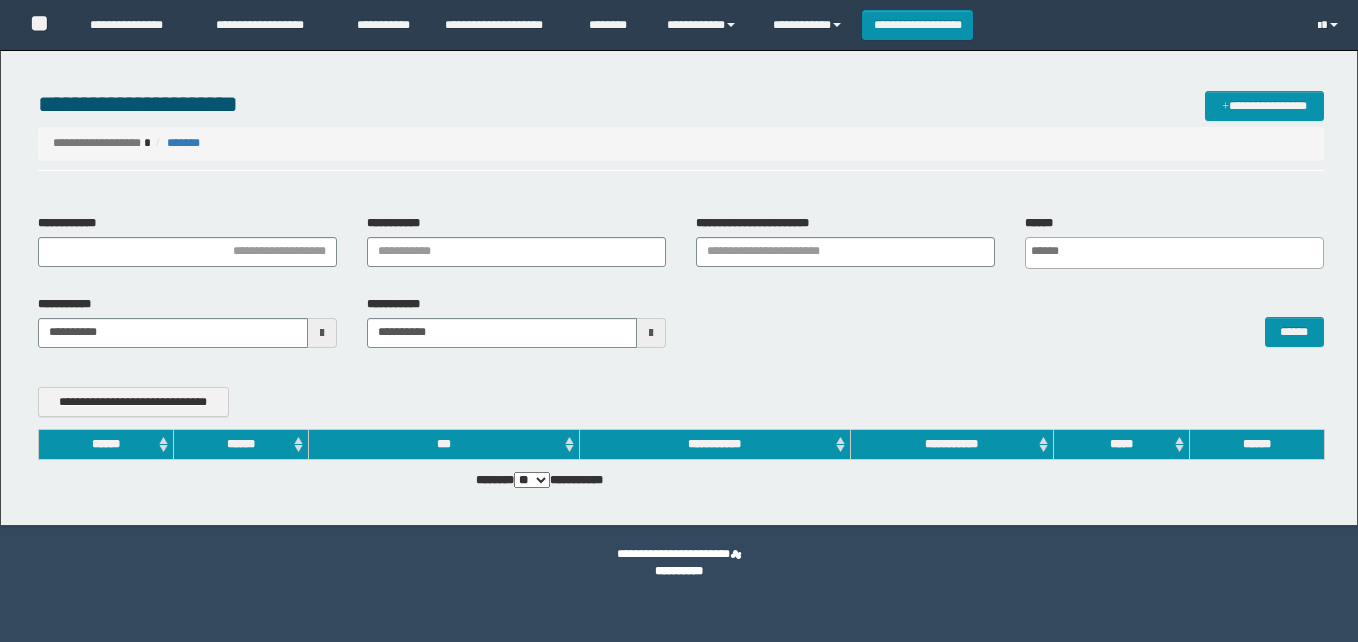 scroll, scrollTop: 0, scrollLeft: 0, axis: both 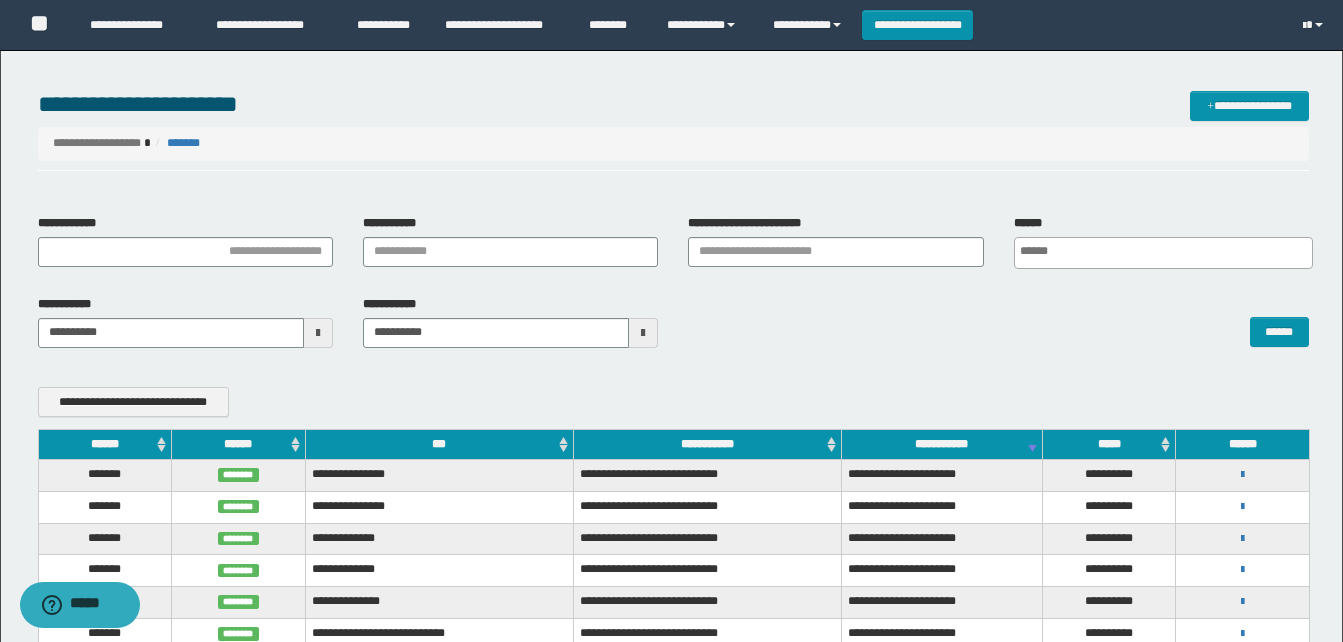 click on "******" at bounding box center (105, 444) 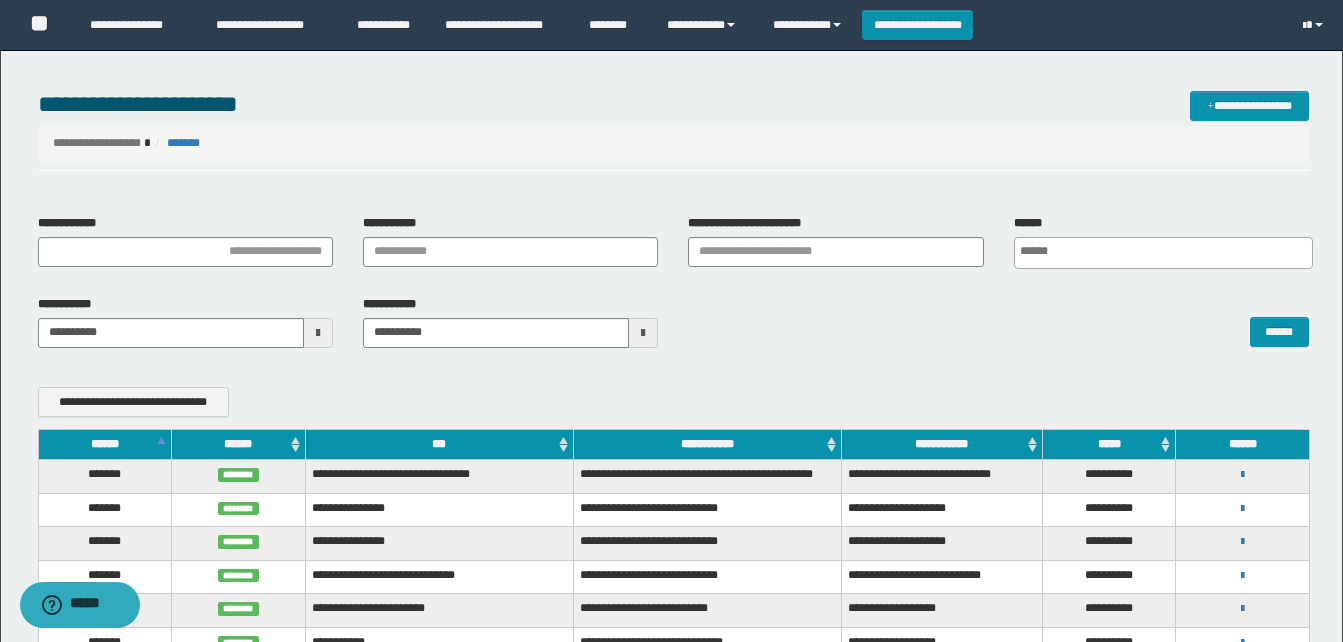 click on "******" at bounding box center (105, 444) 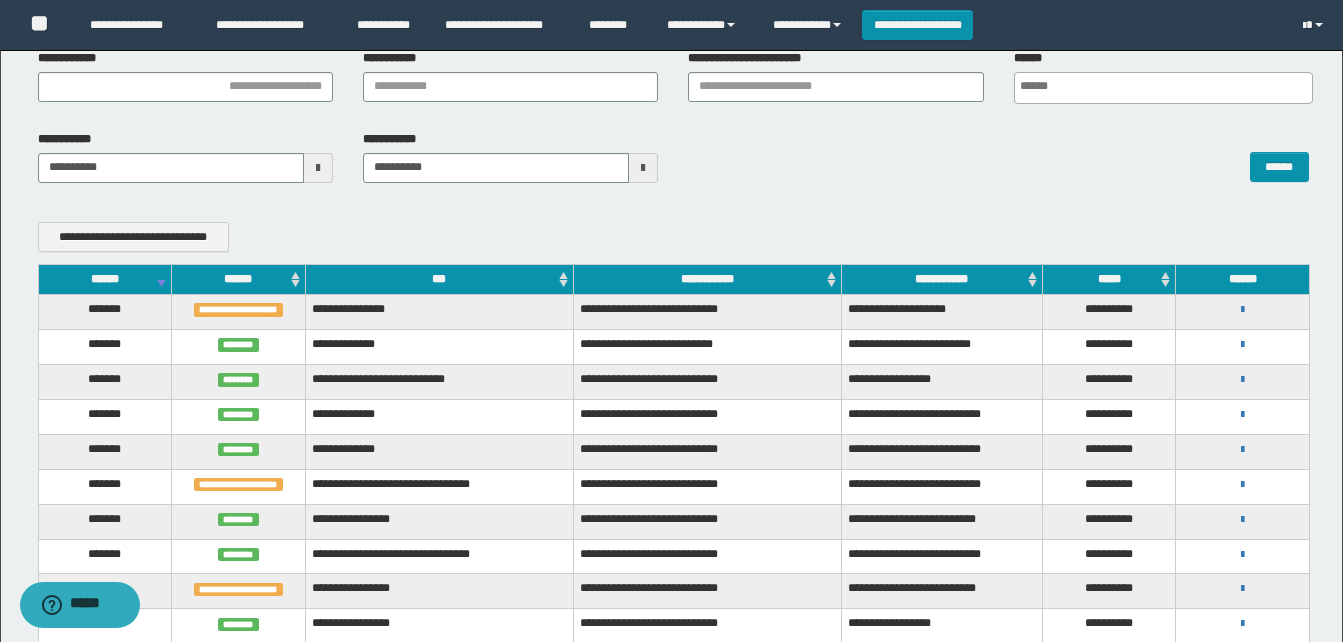 scroll, scrollTop: 200, scrollLeft: 0, axis: vertical 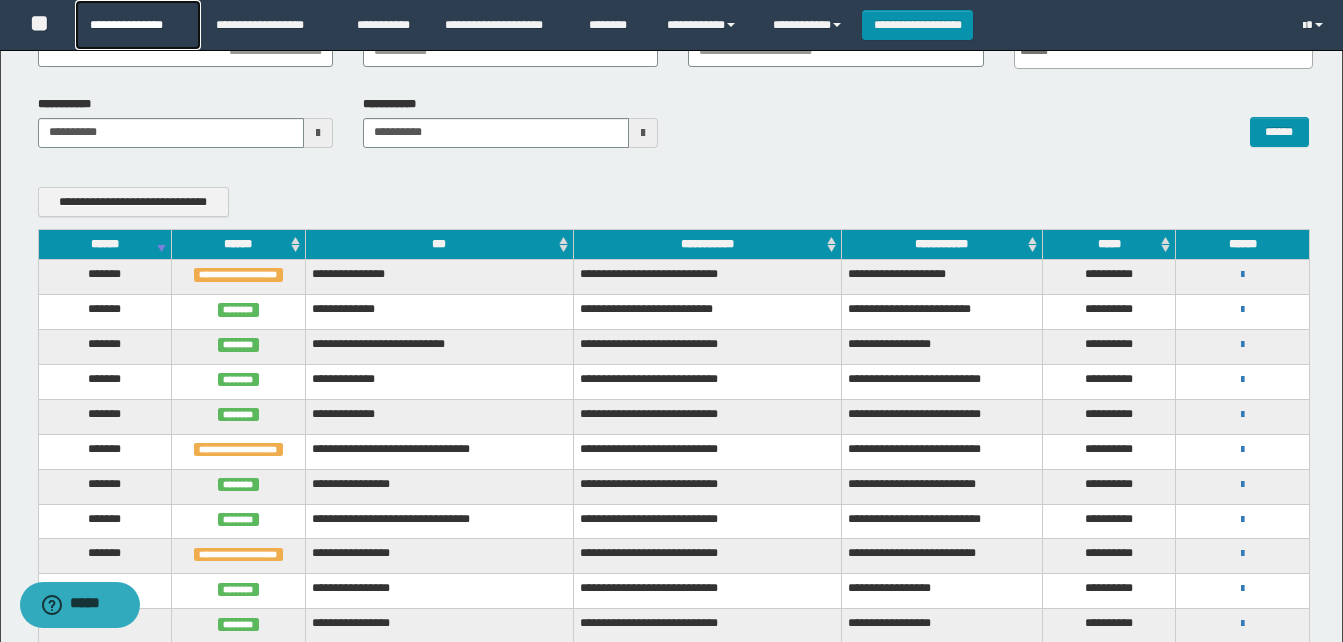 click on "**********" at bounding box center [137, 25] 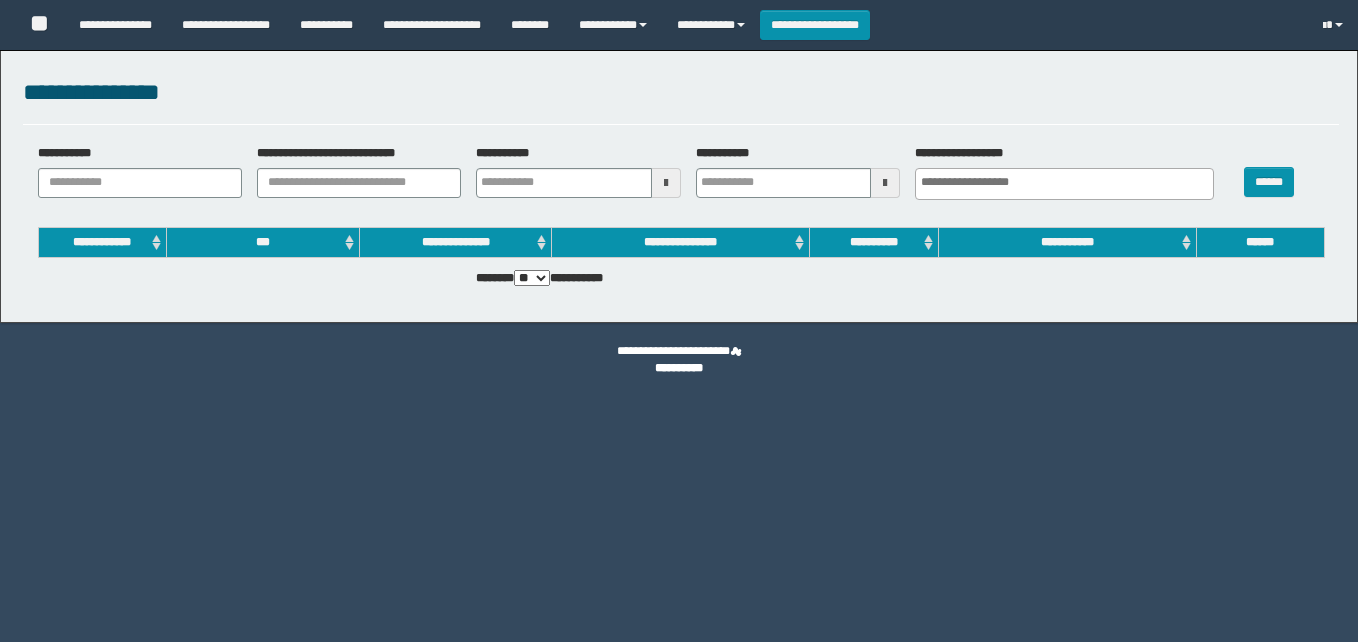 select 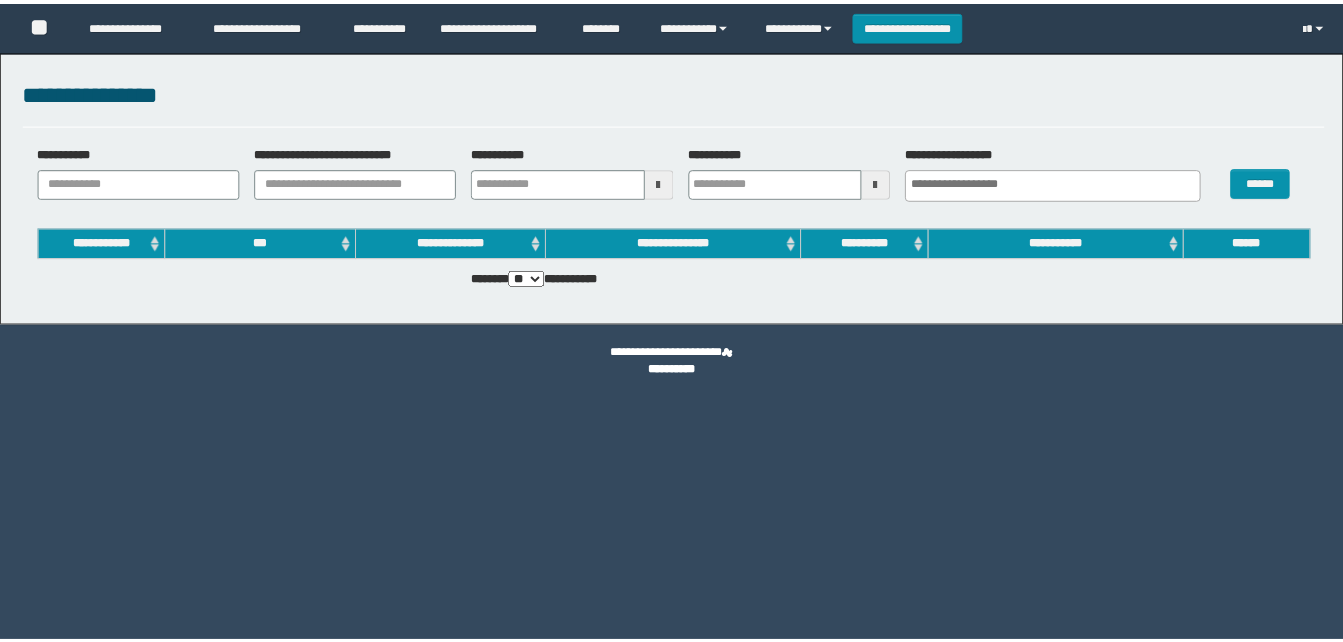 scroll, scrollTop: 0, scrollLeft: 0, axis: both 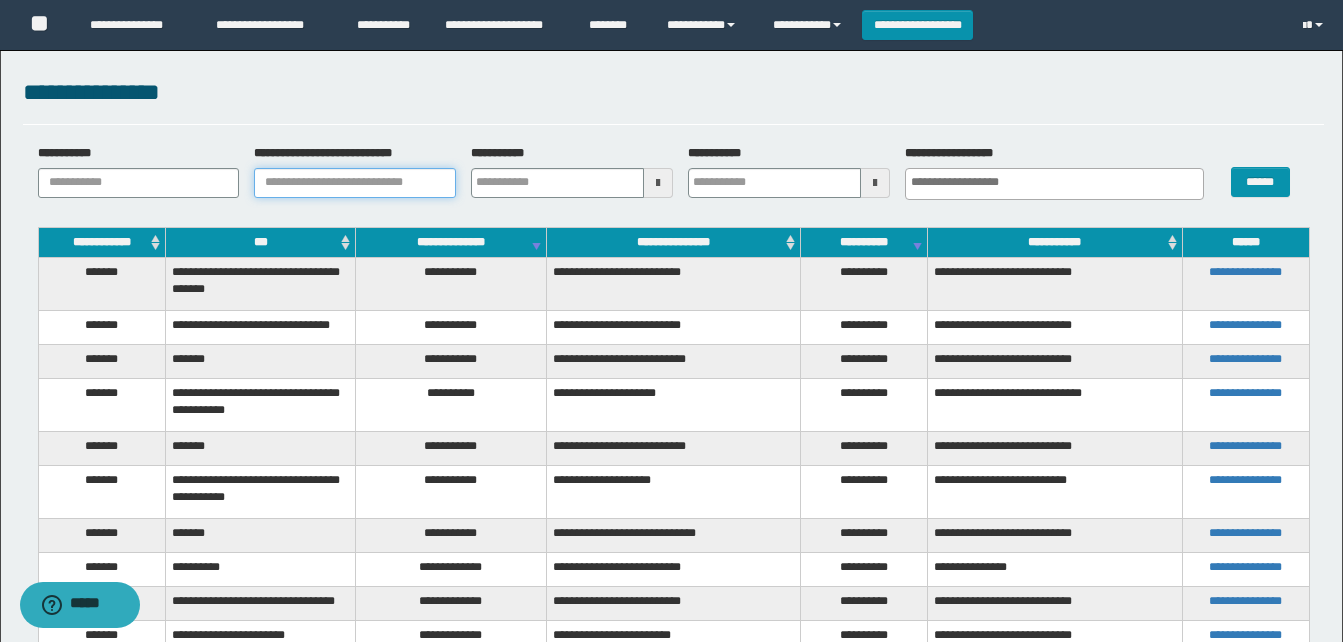 click on "**********" at bounding box center (355, 183) 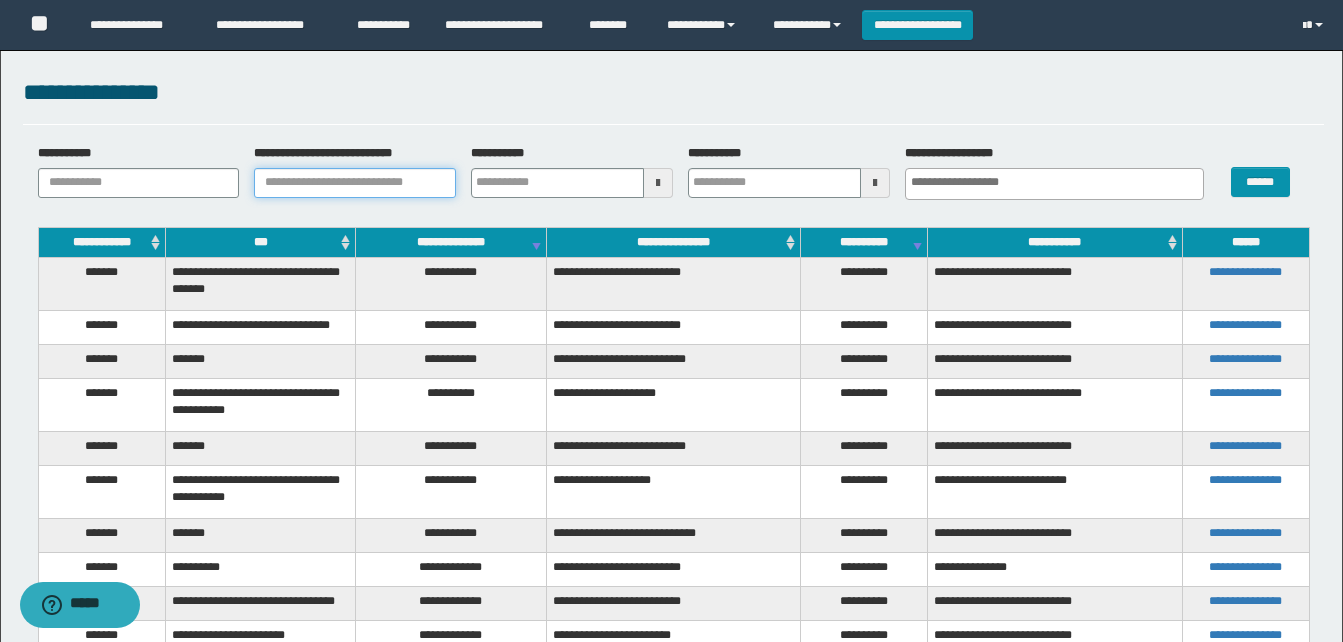 paste on "**********" 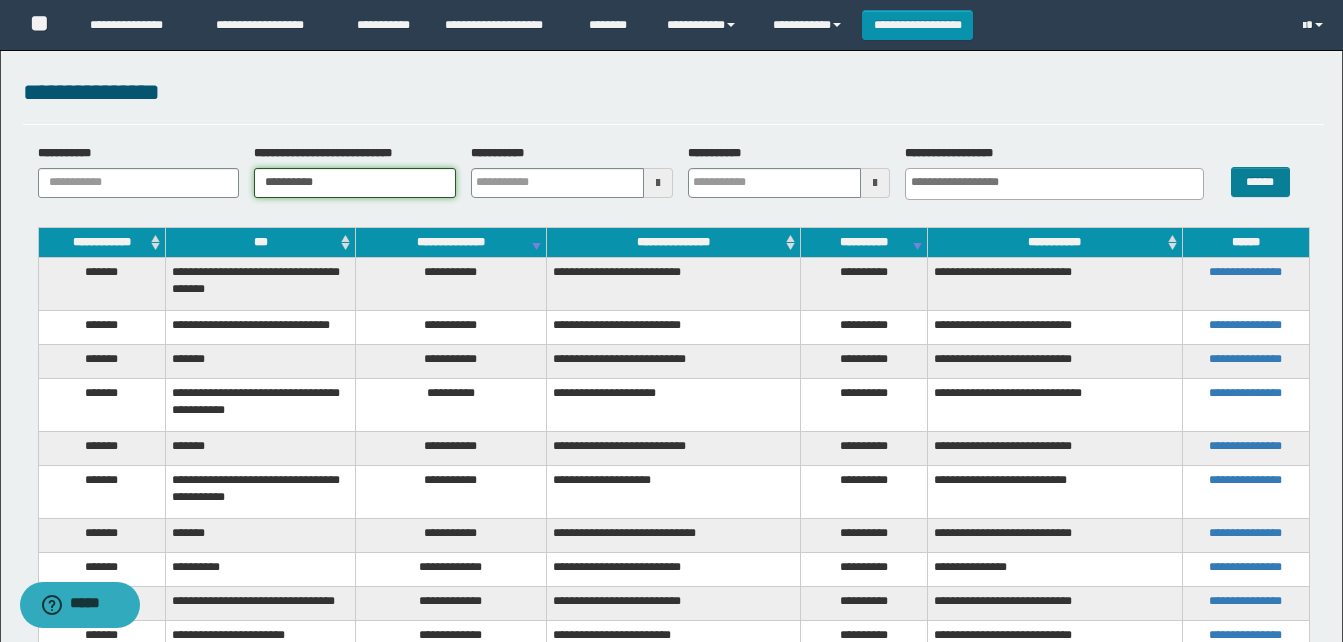type on "**********" 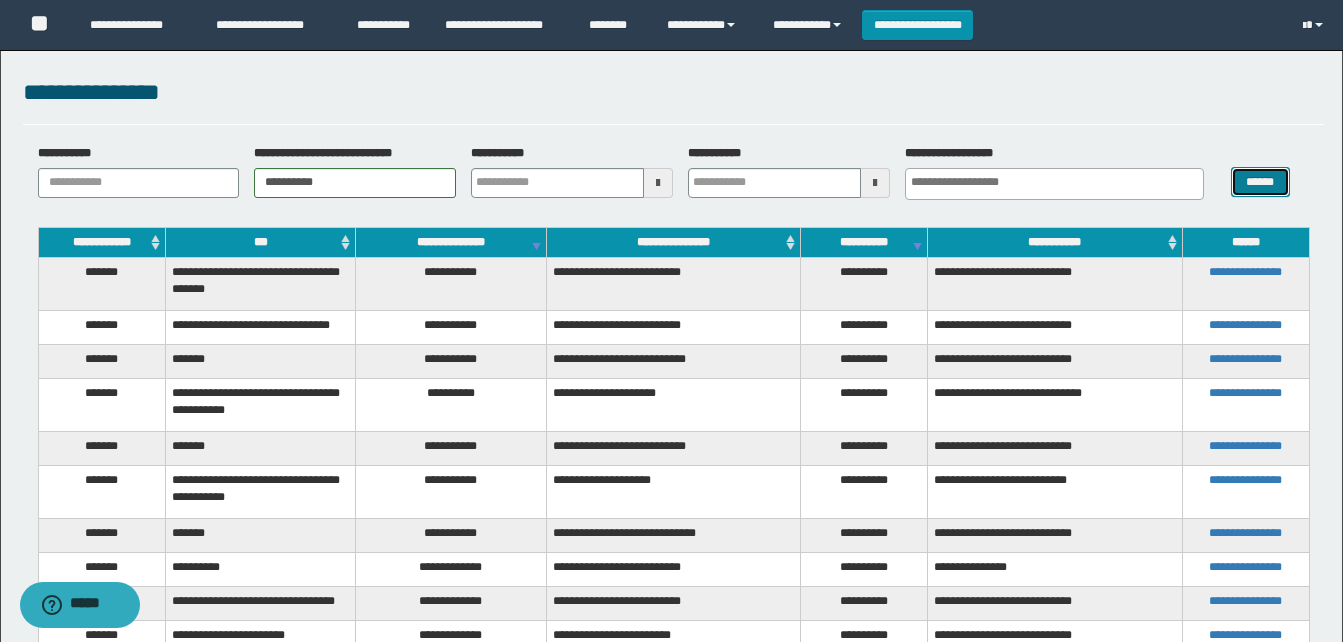 click on "******" at bounding box center [1260, 182] 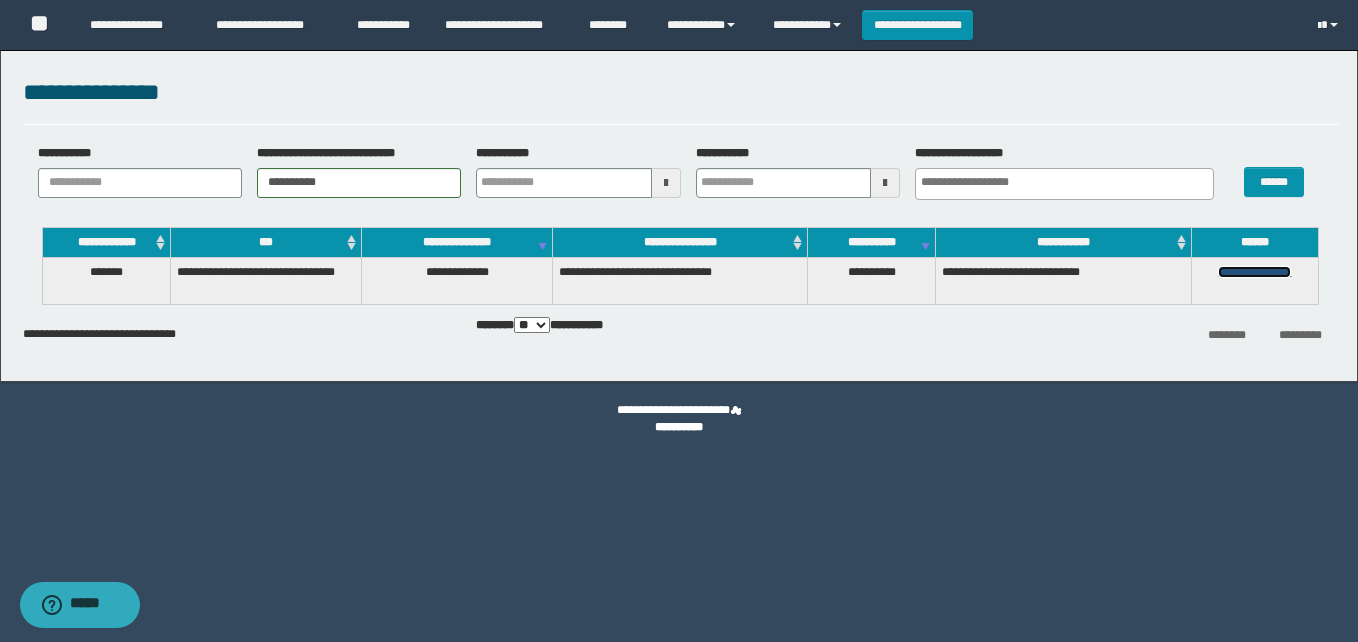 click on "**********" at bounding box center (1254, 272) 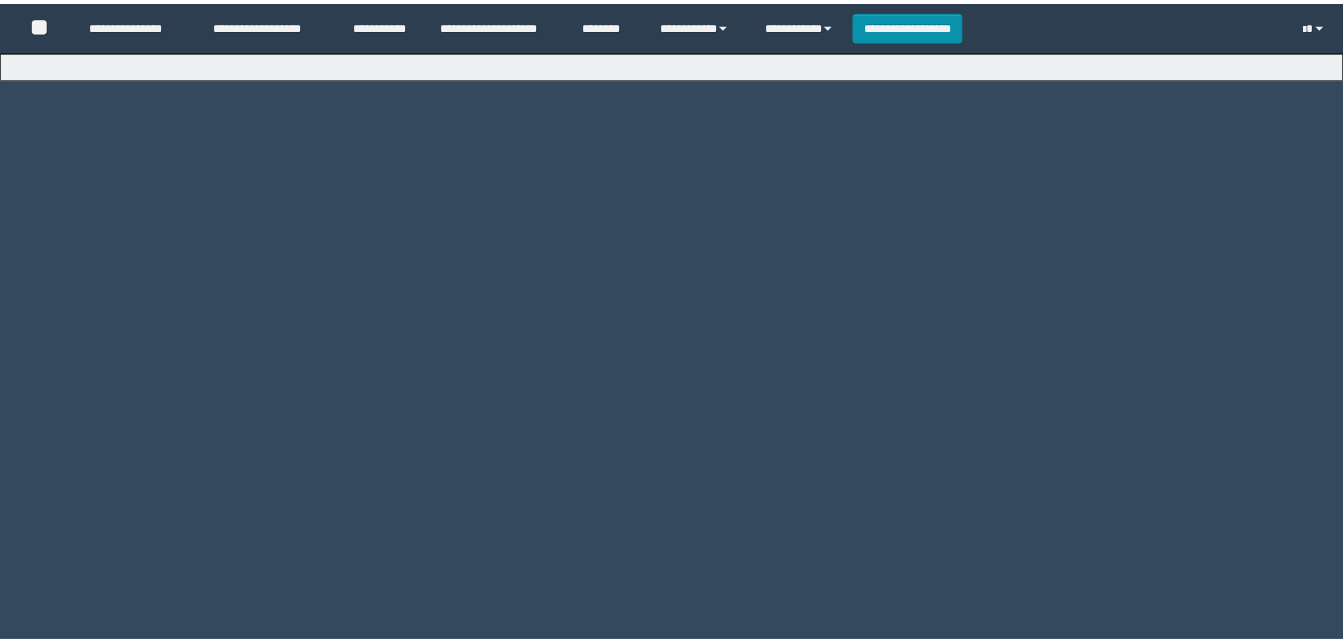 scroll, scrollTop: 0, scrollLeft: 0, axis: both 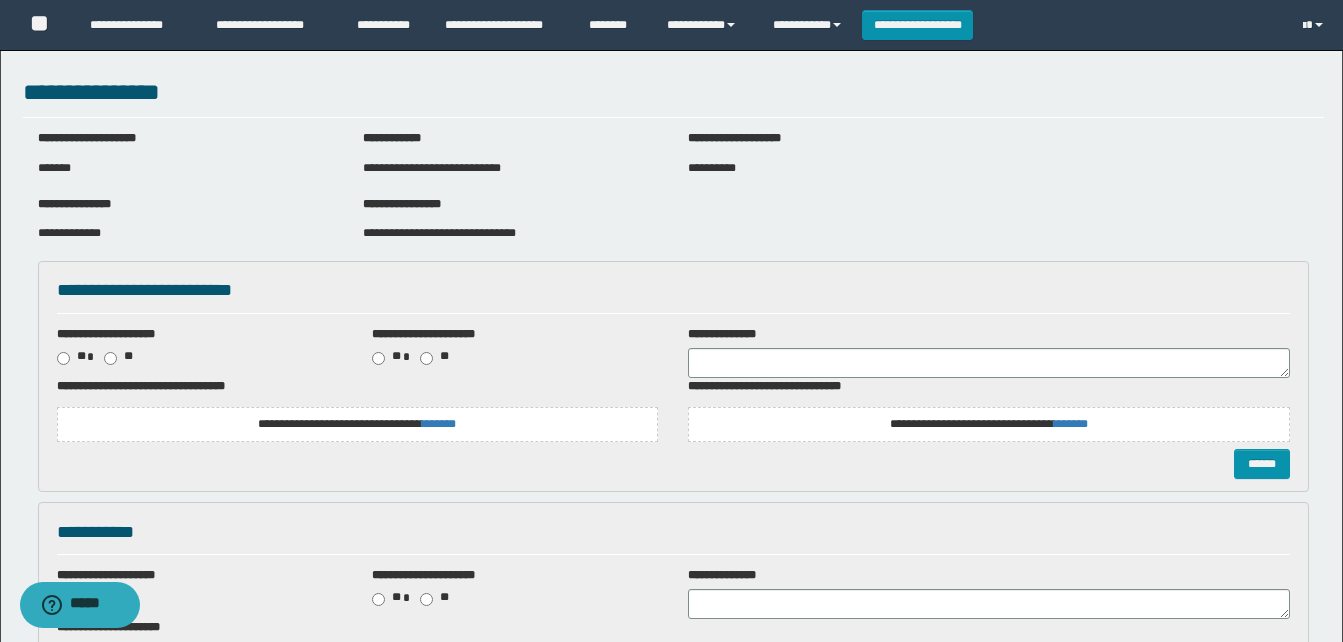 click on "**********" at bounding box center (357, 424) 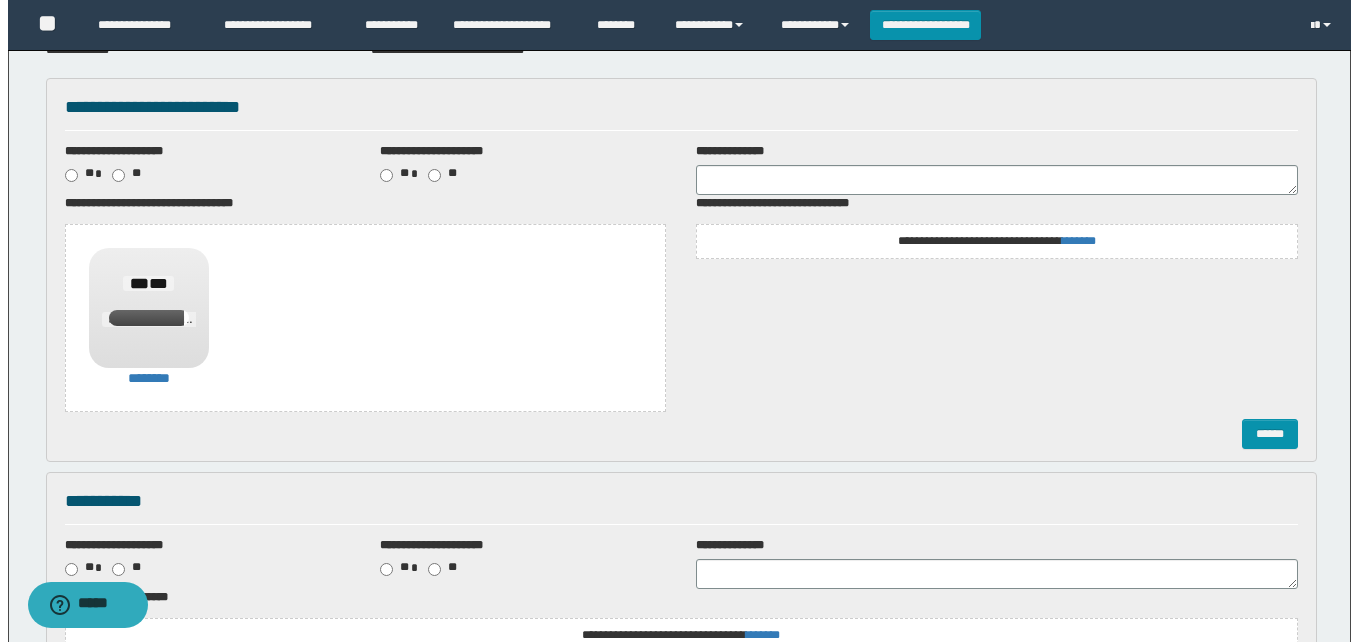 scroll, scrollTop: 200, scrollLeft: 0, axis: vertical 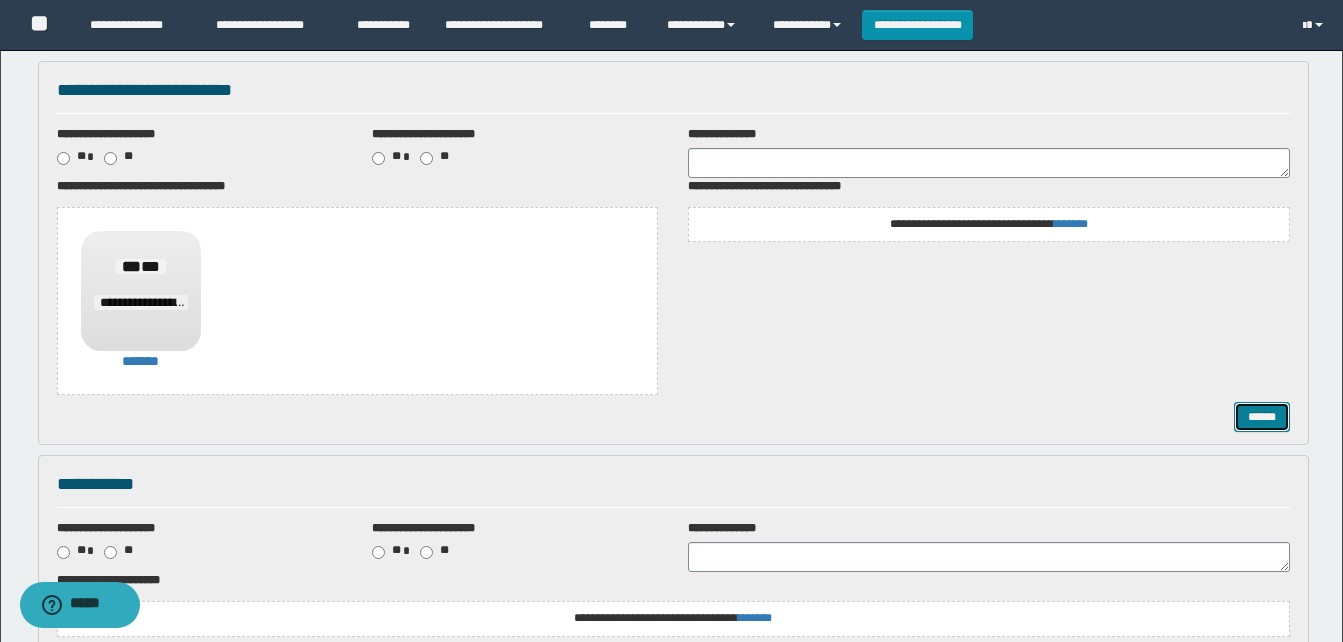 click on "******" at bounding box center [1262, 417] 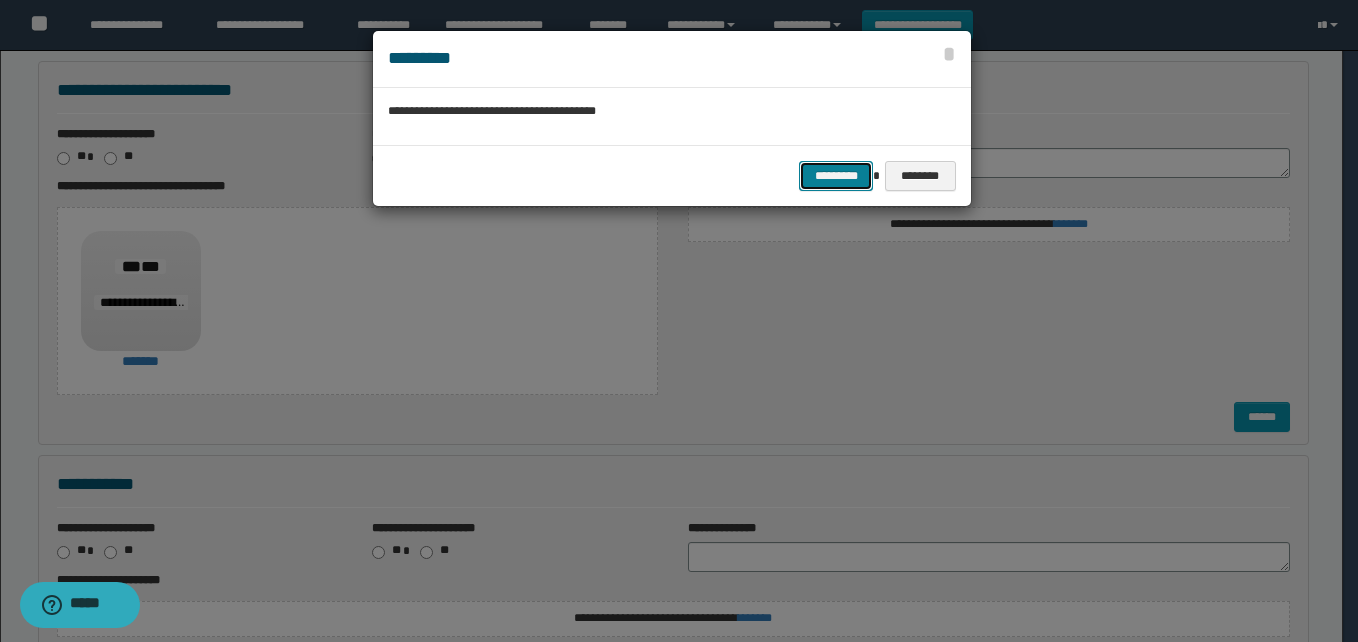click on "*********" at bounding box center [836, 176] 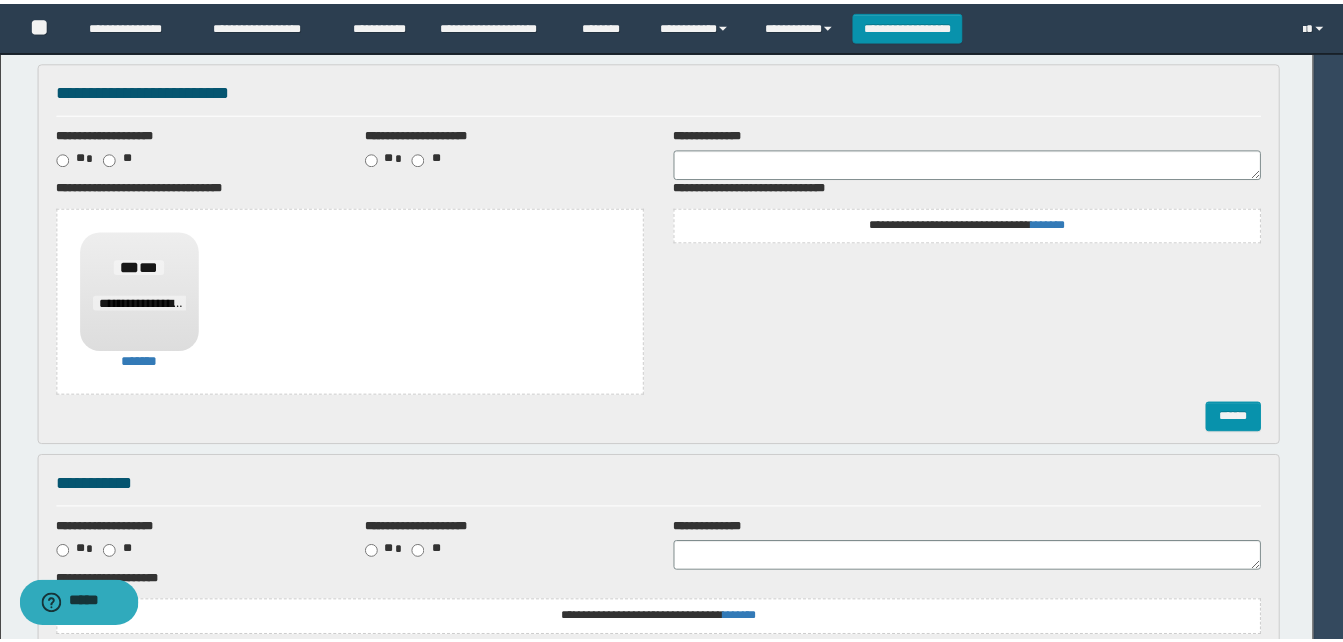 scroll, scrollTop: 0, scrollLeft: 0, axis: both 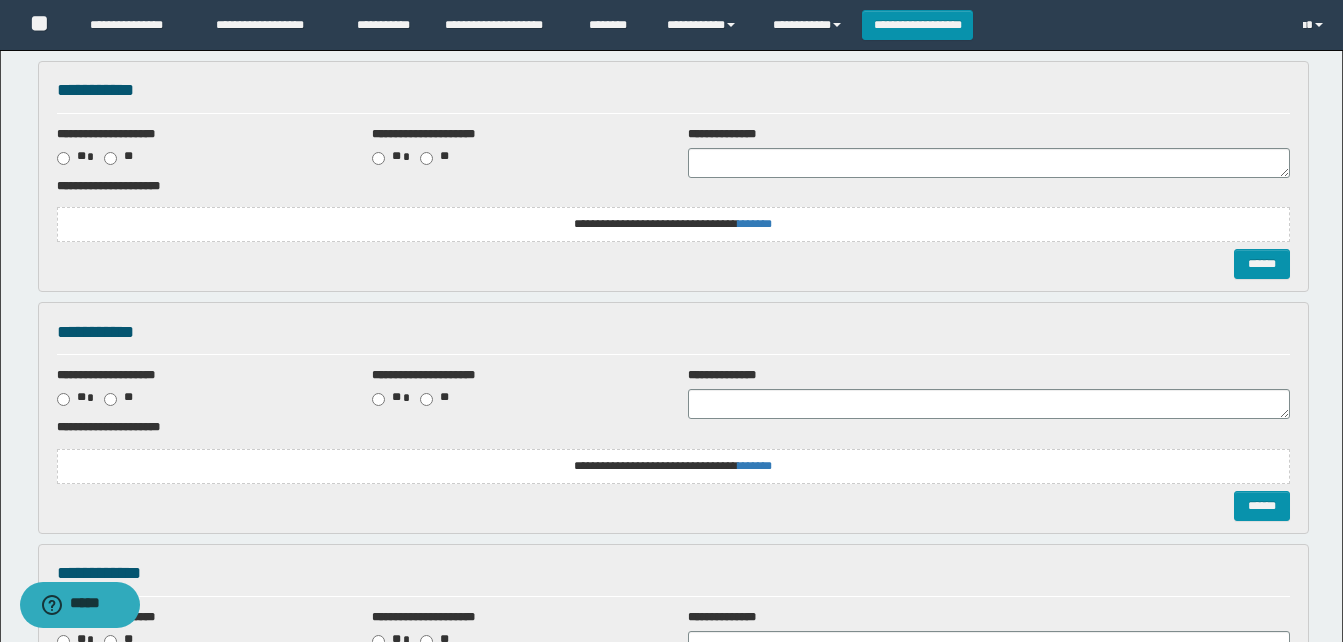 click on "**********" at bounding box center [673, 224] 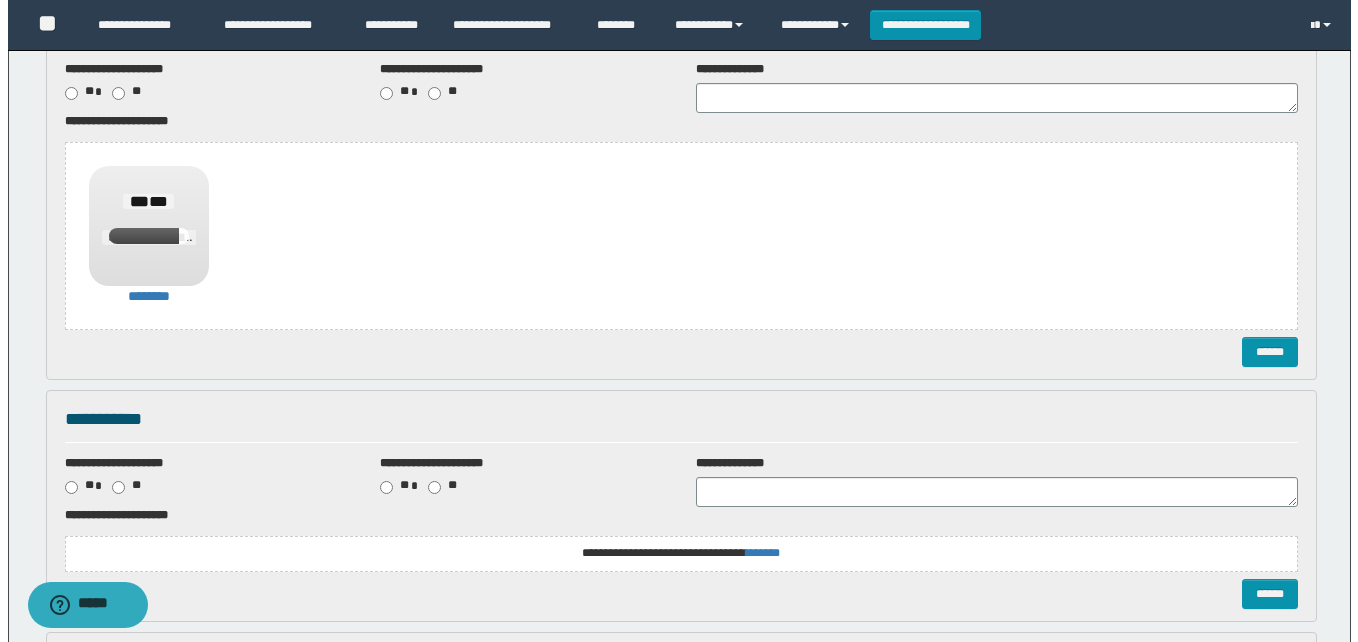 scroll, scrollTop: 300, scrollLeft: 0, axis: vertical 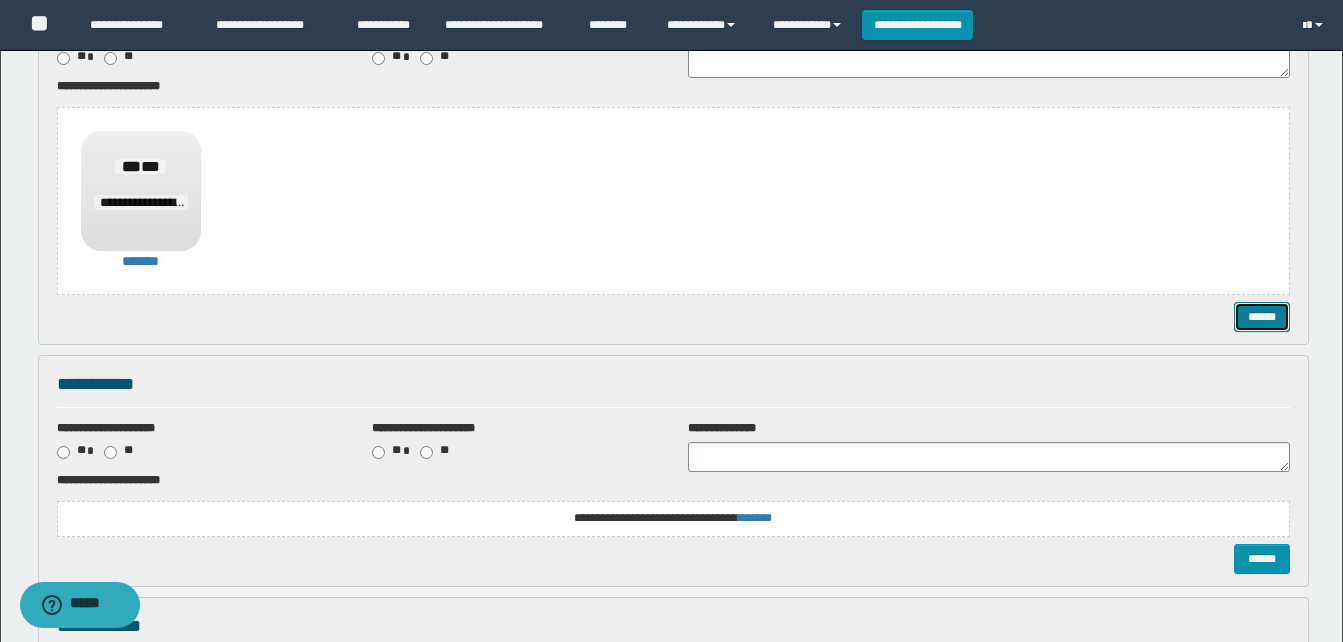 click on "******" at bounding box center (1262, 317) 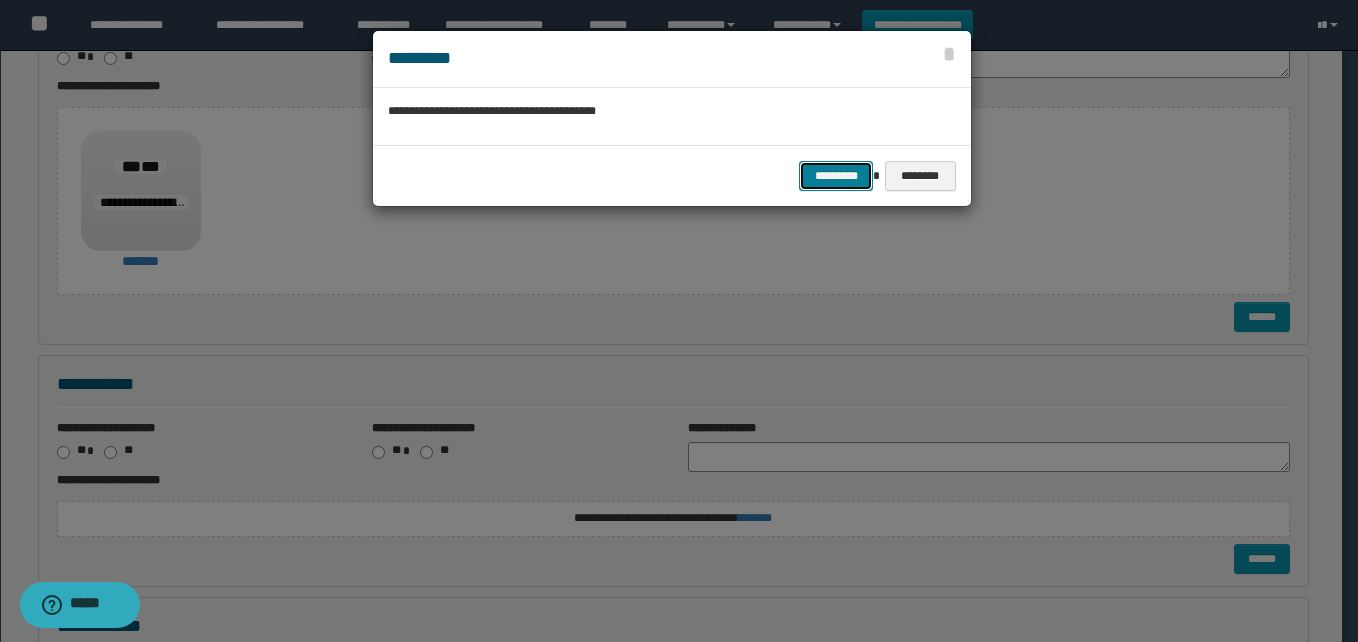 click on "*********" at bounding box center (836, 176) 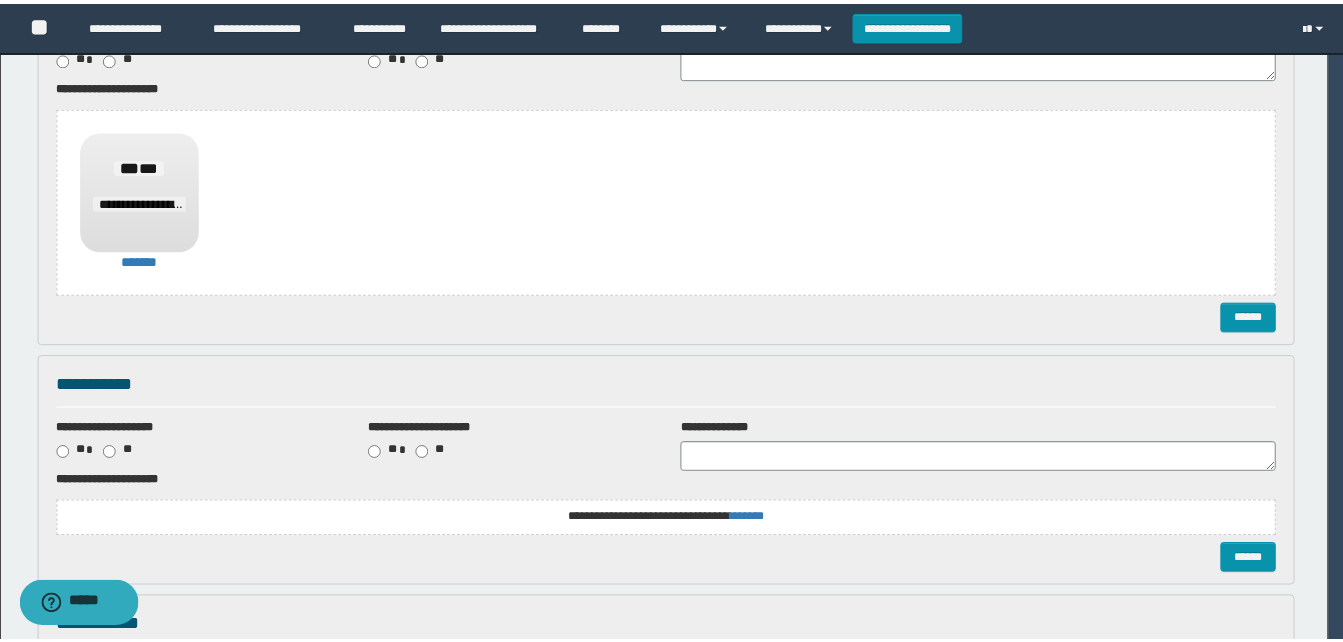 scroll, scrollTop: 0, scrollLeft: 0, axis: both 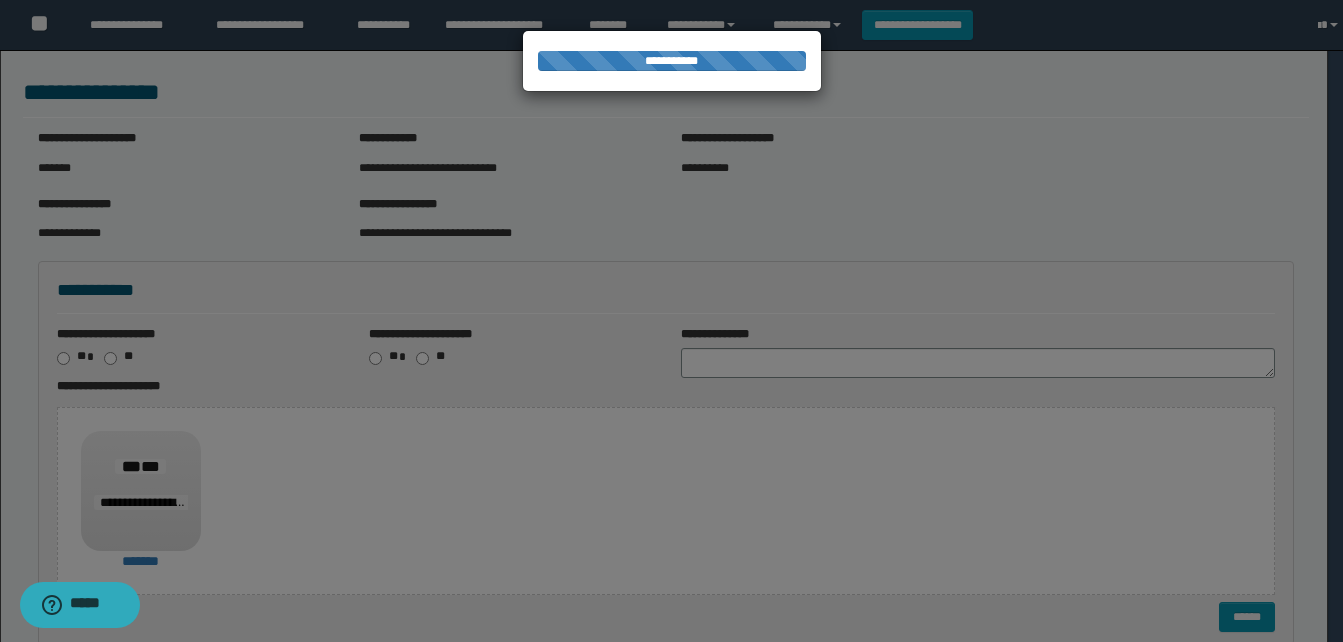 drag, startPoint x: 174, startPoint y: 400, endPoint x: 140, endPoint y: 424, distance: 41.617306 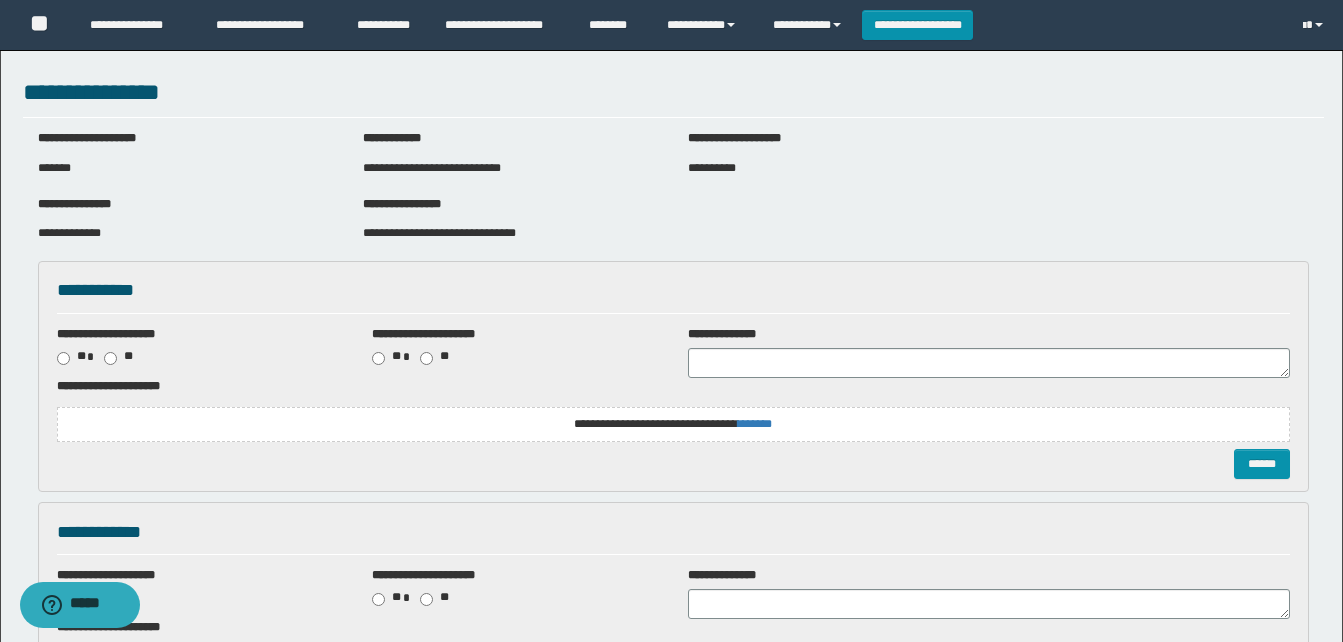 drag, startPoint x: 140, startPoint y: 424, endPoint x: 136, endPoint y: 484, distance: 60.133186 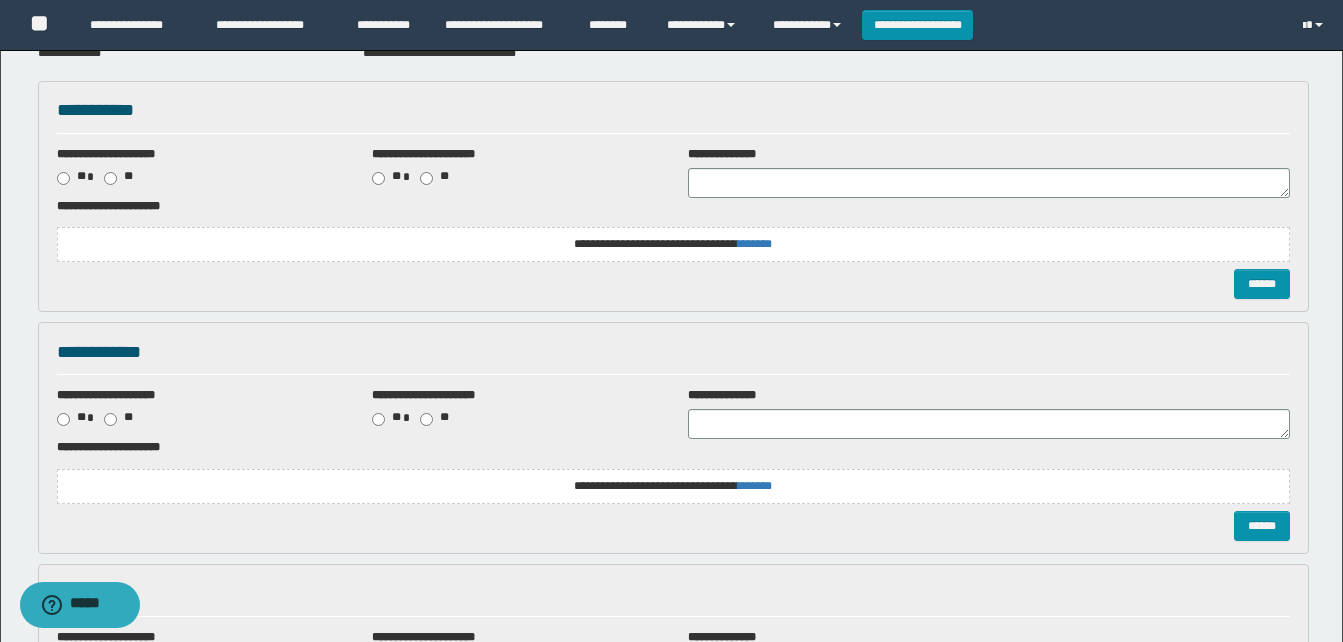 scroll, scrollTop: 200, scrollLeft: 0, axis: vertical 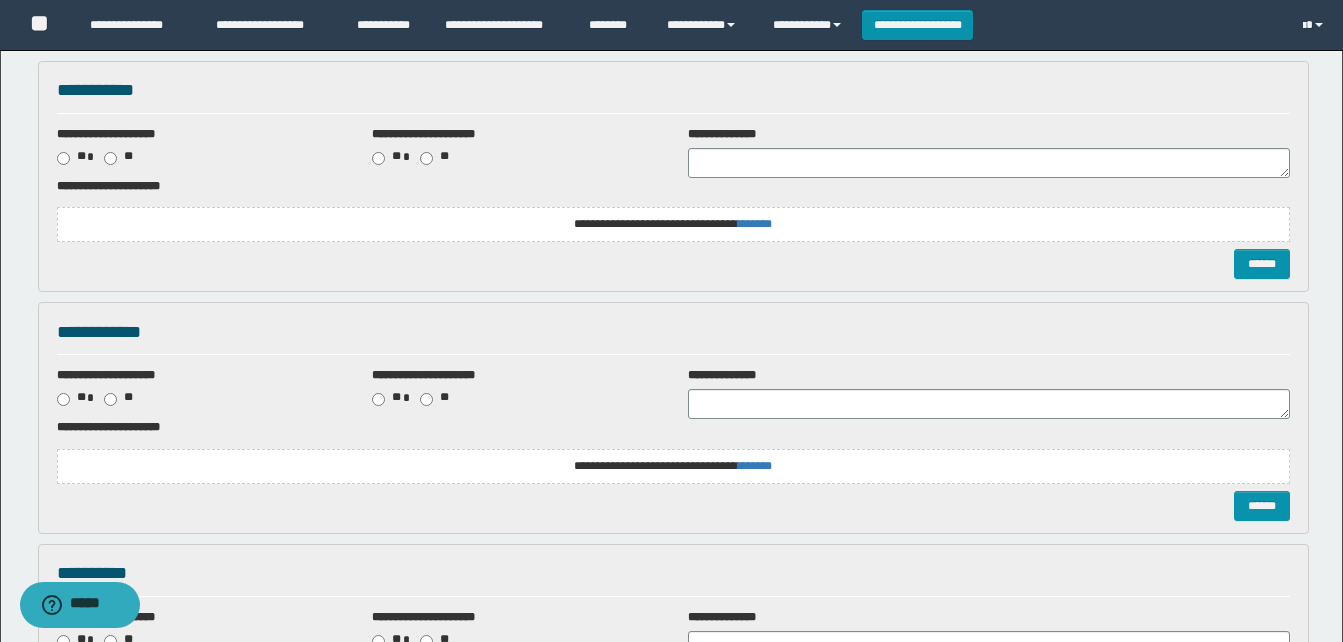 click on "**********" at bounding box center (673, 224) 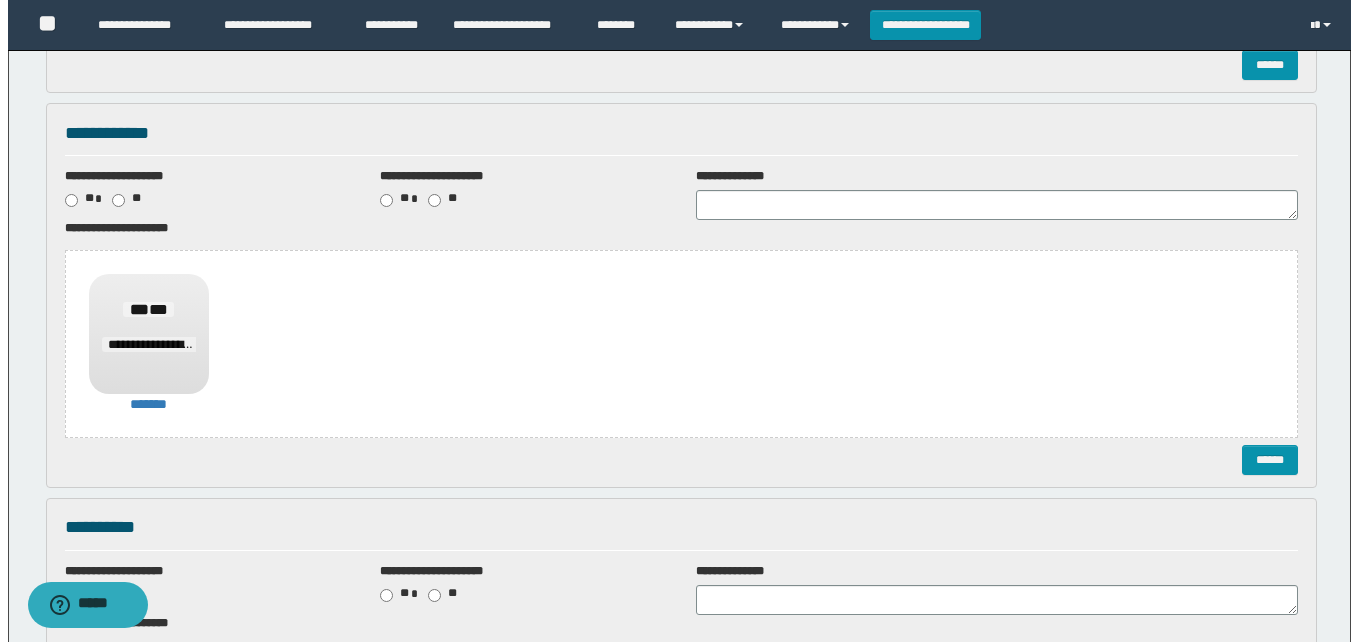 scroll, scrollTop: 400, scrollLeft: 0, axis: vertical 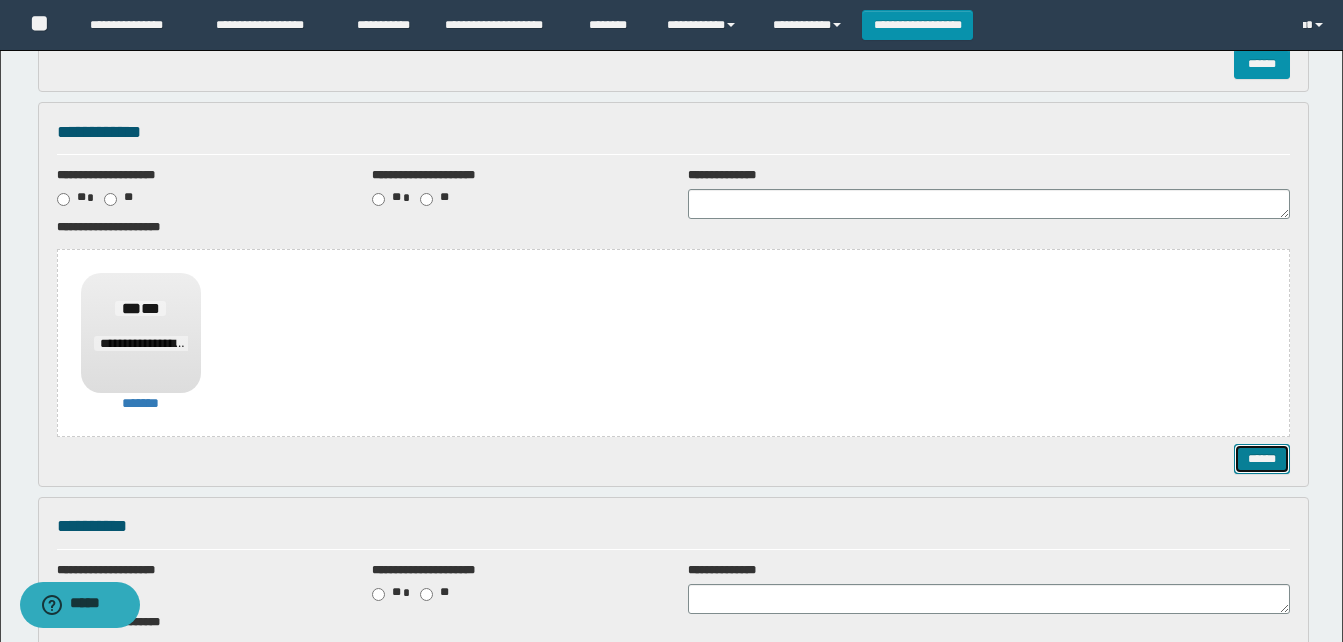 click on "******" at bounding box center (1262, 459) 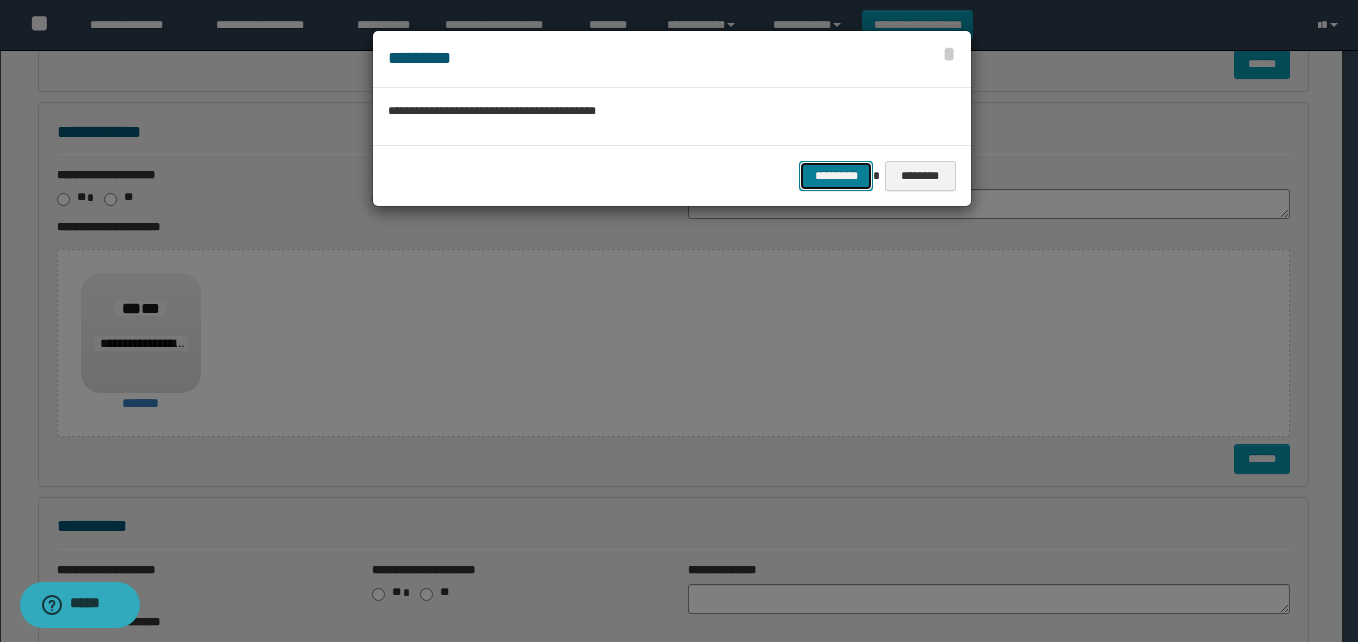 click on "*********" at bounding box center [836, 176] 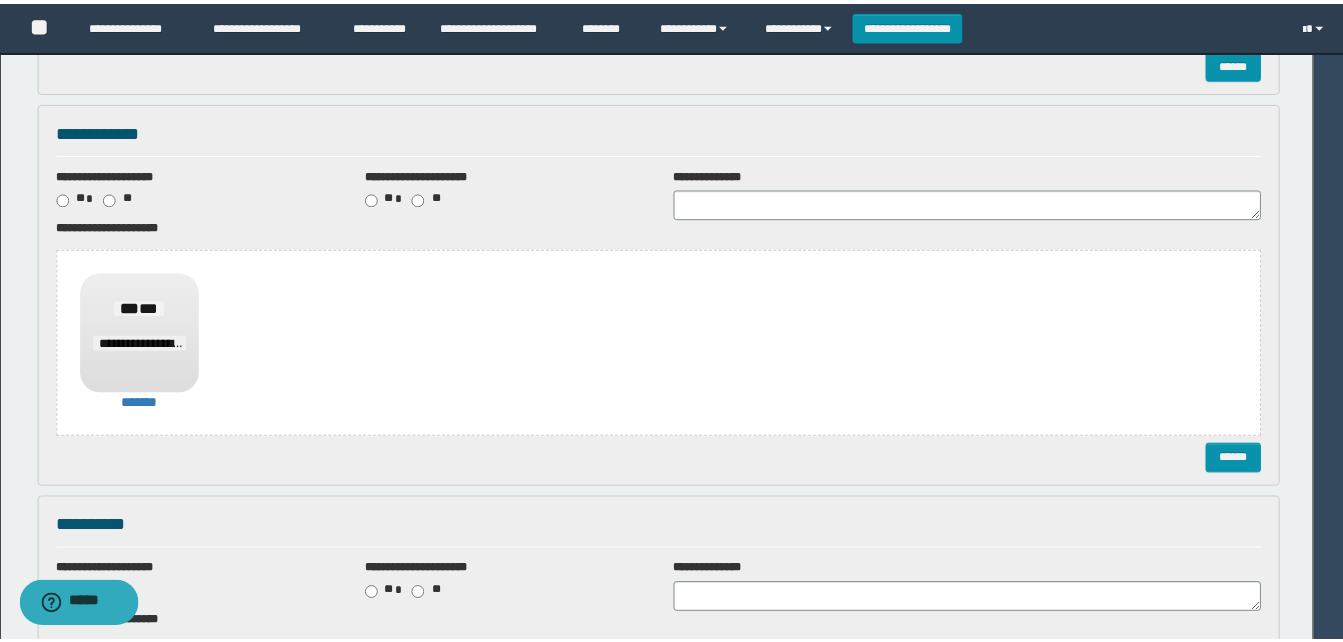 scroll, scrollTop: 0, scrollLeft: 0, axis: both 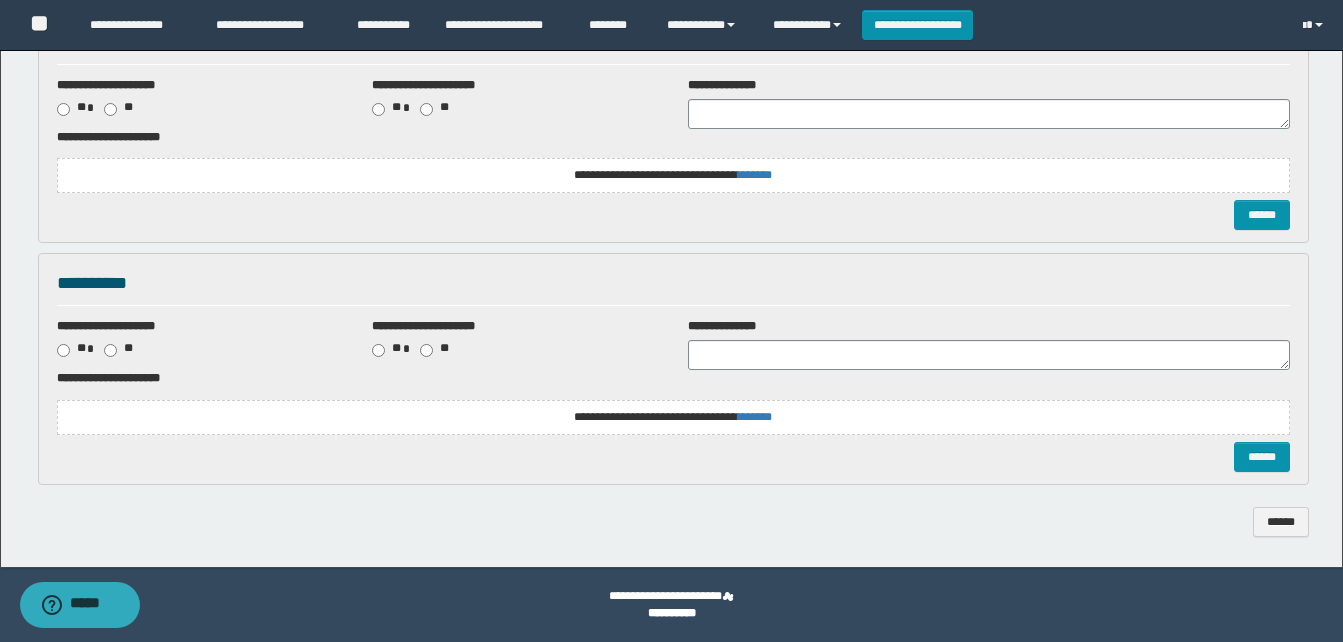 click on "**********" at bounding box center (673, 175) 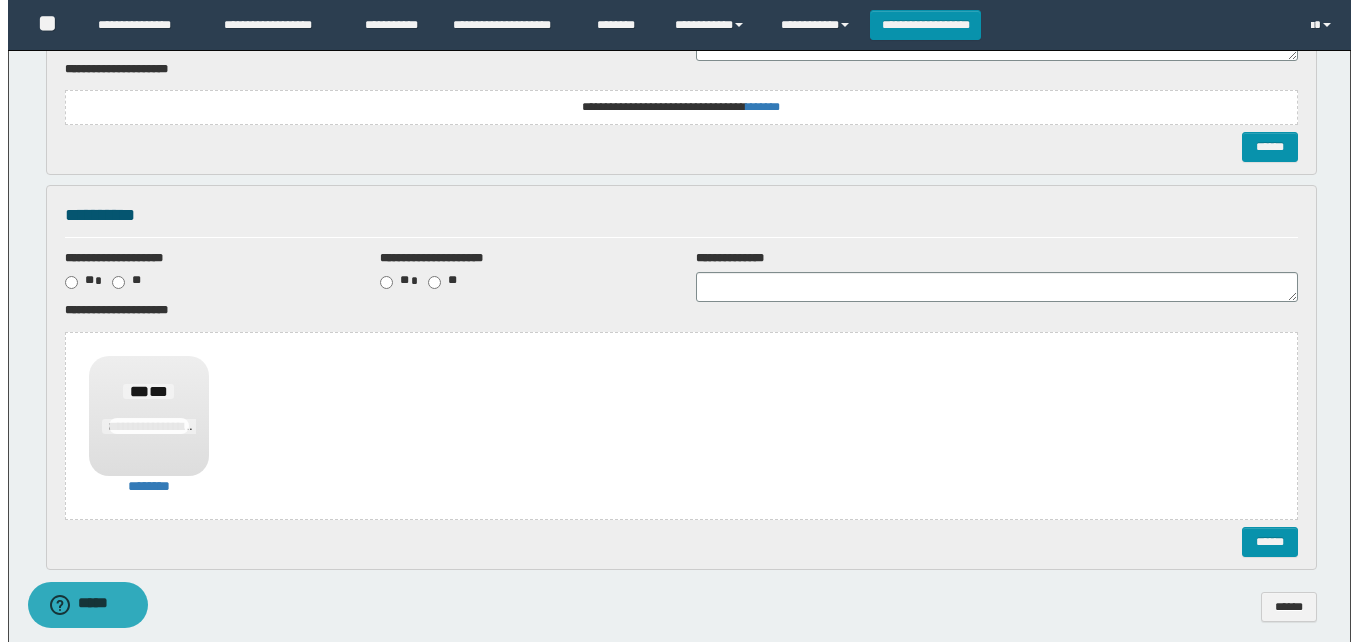 scroll, scrollTop: 402, scrollLeft: 0, axis: vertical 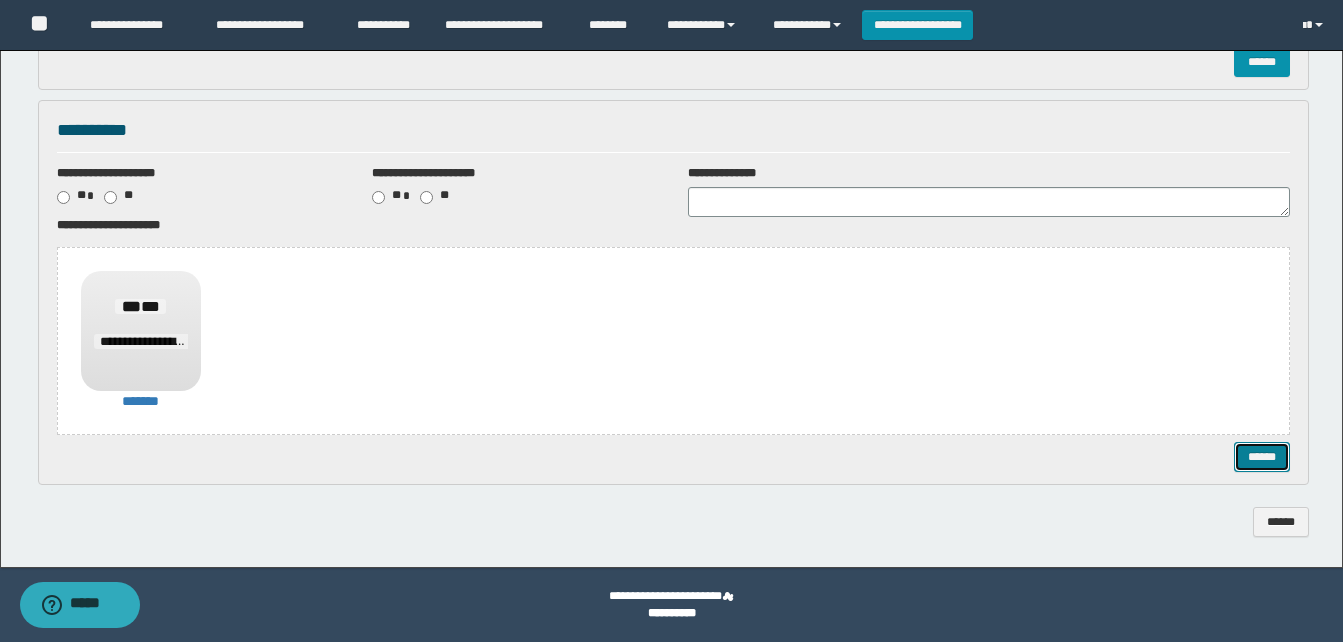 click on "******" at bounding box center [1262, 457] 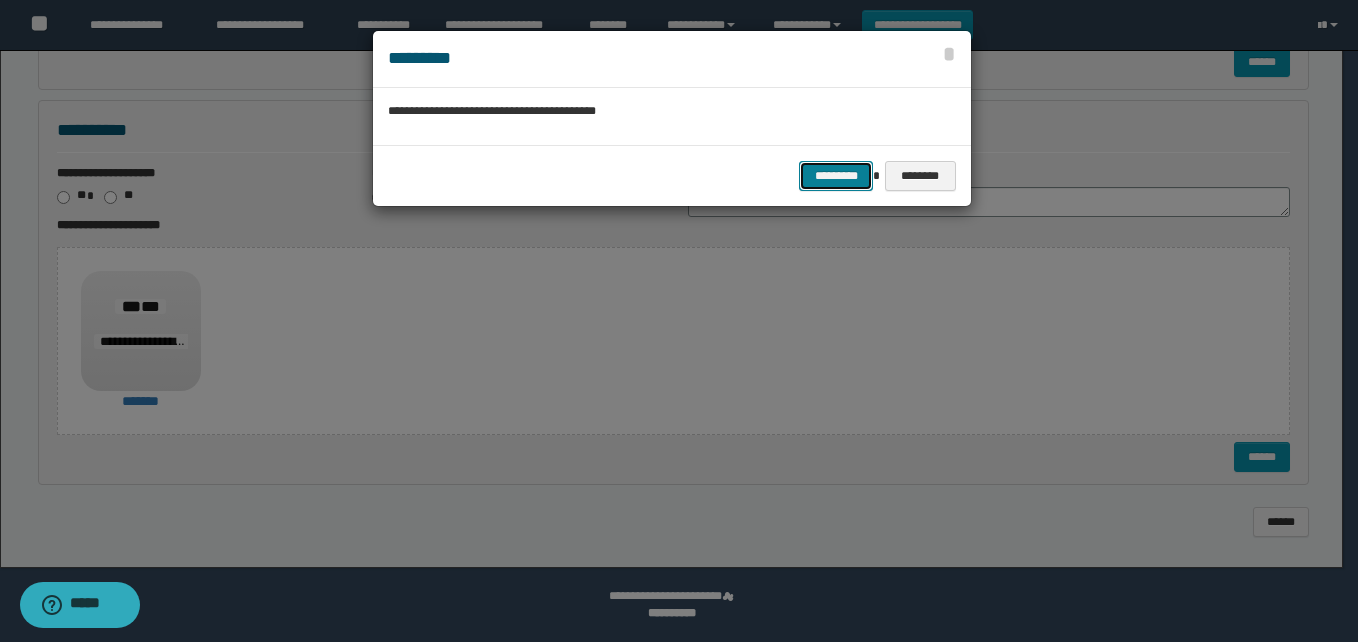 click on "*********" at bounding box center [836, 176] 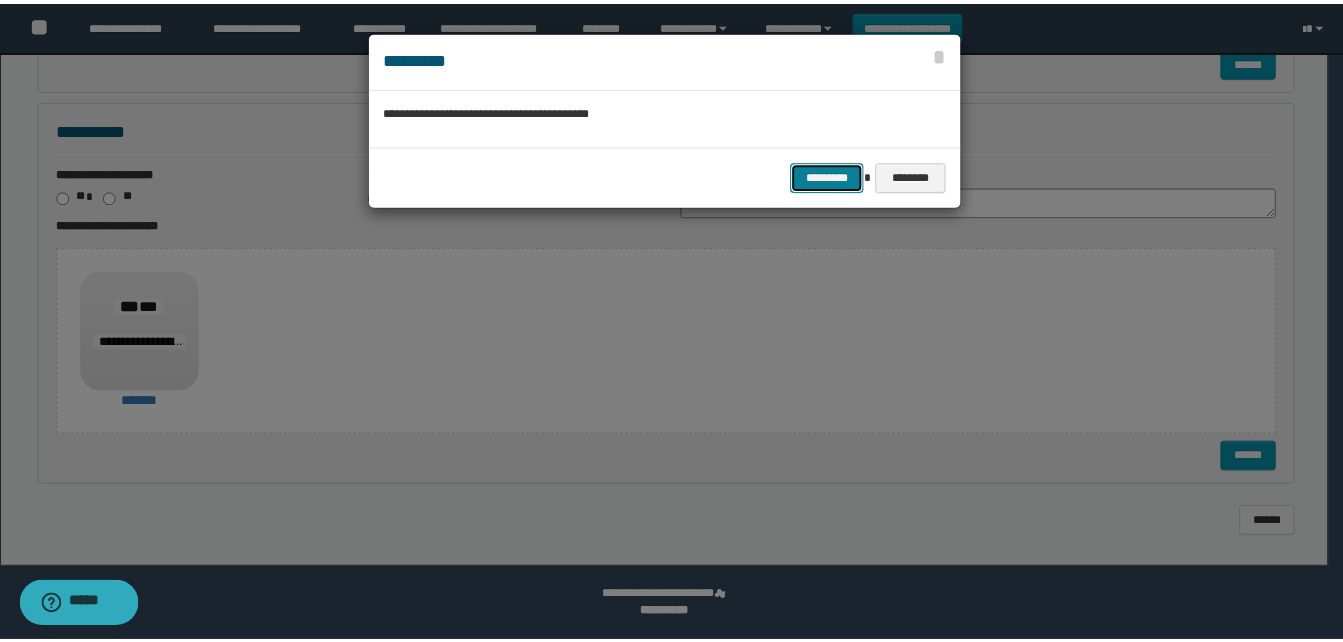 scroll, scrollTop: 0, scrollLeft: 0, axis: both 